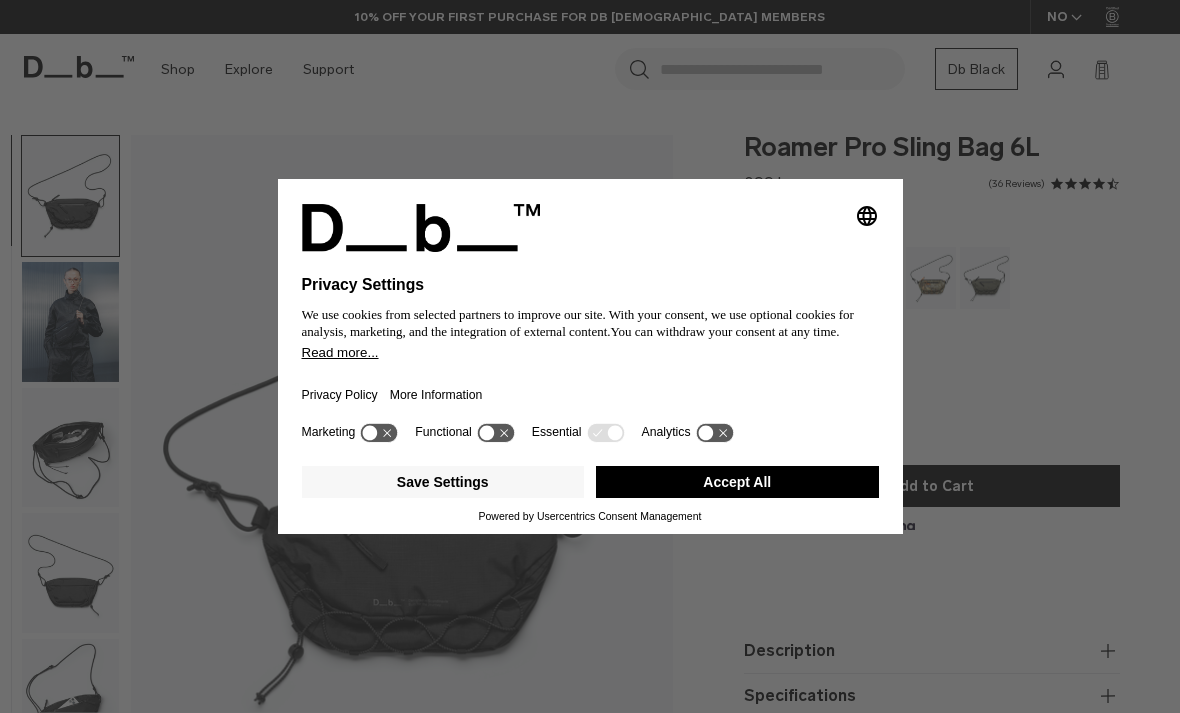 scroll, scrollTop: 0, scrollLeft: 0, axis: both 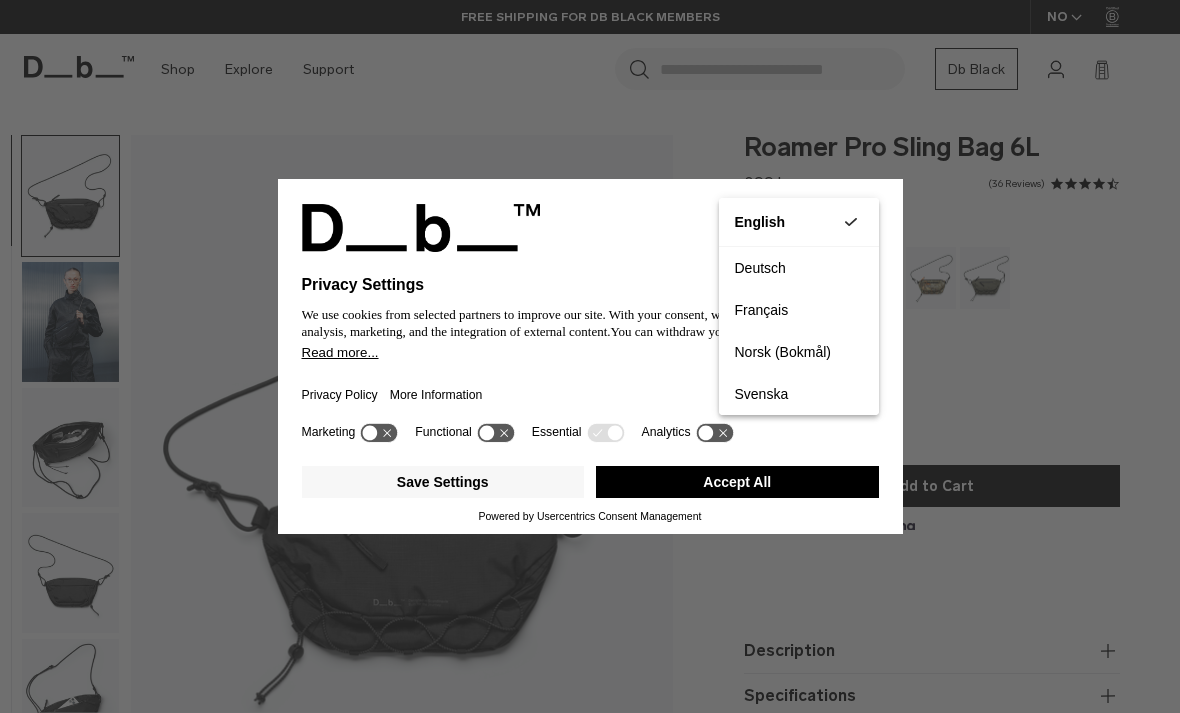 click on "Accept All" at bounding box center (737, 482) 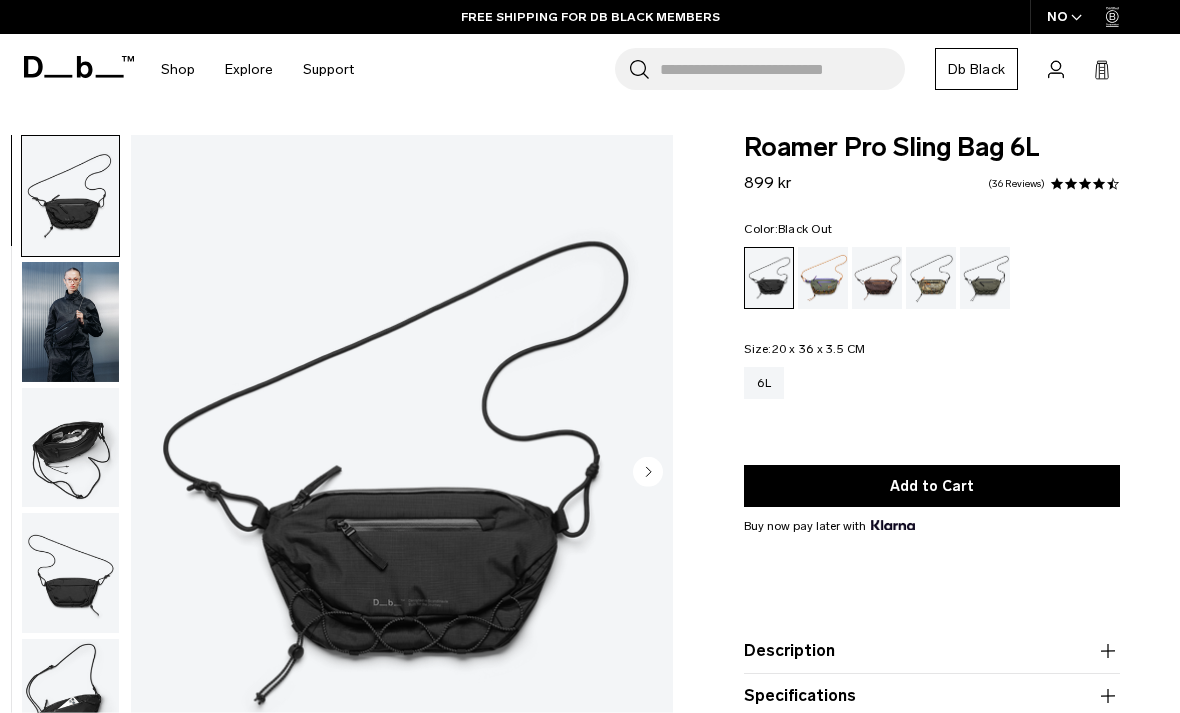 scroll, scrollTop: 0, scrollLeft: 0, axis: both 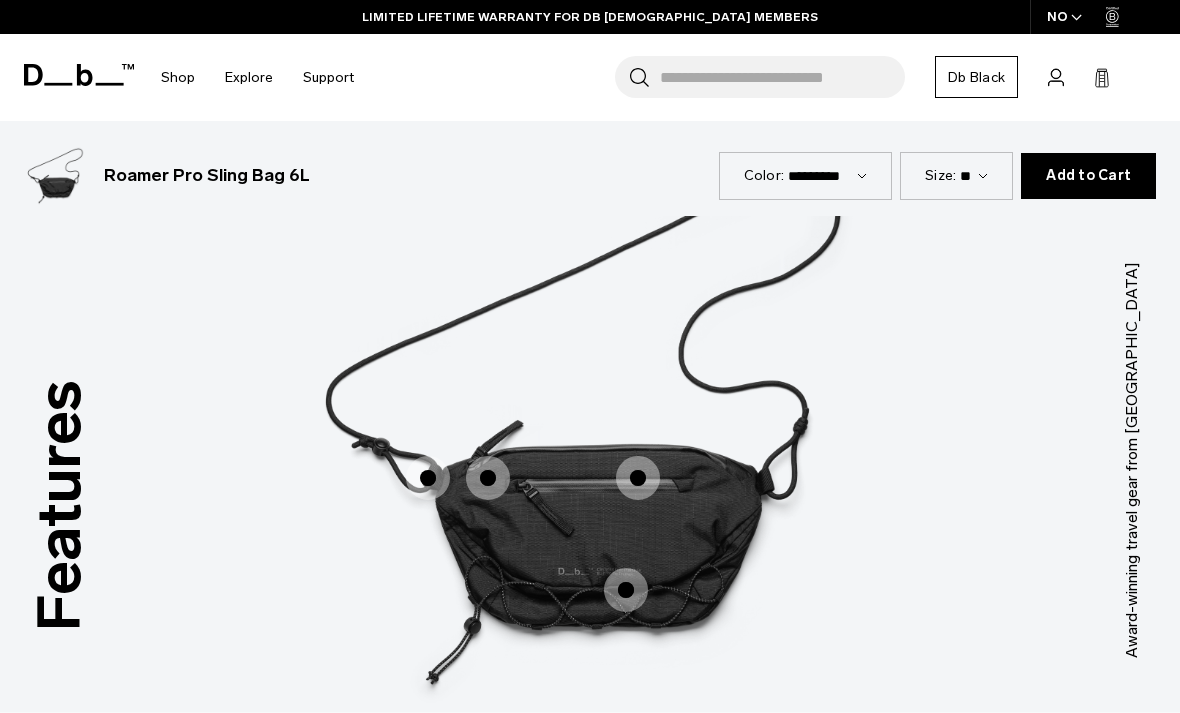 click at bounding box center (626, 590) 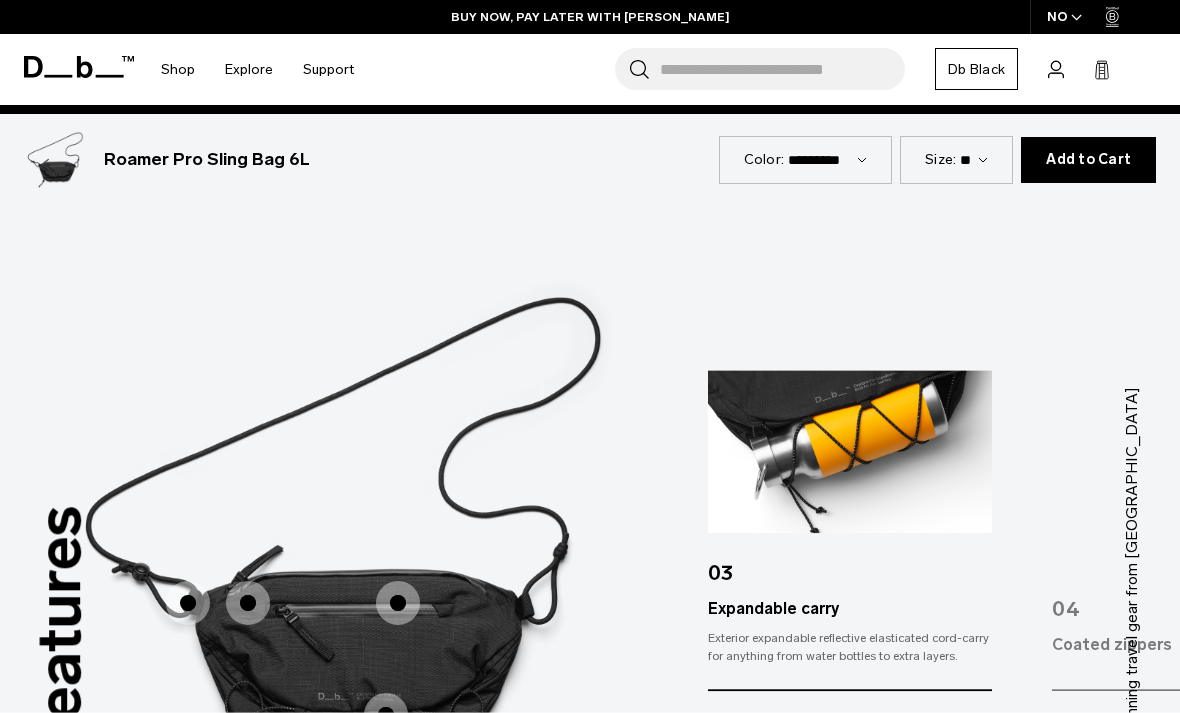 scroll, scrollTop: 2113, scrollLeft: 0, axis: vertical 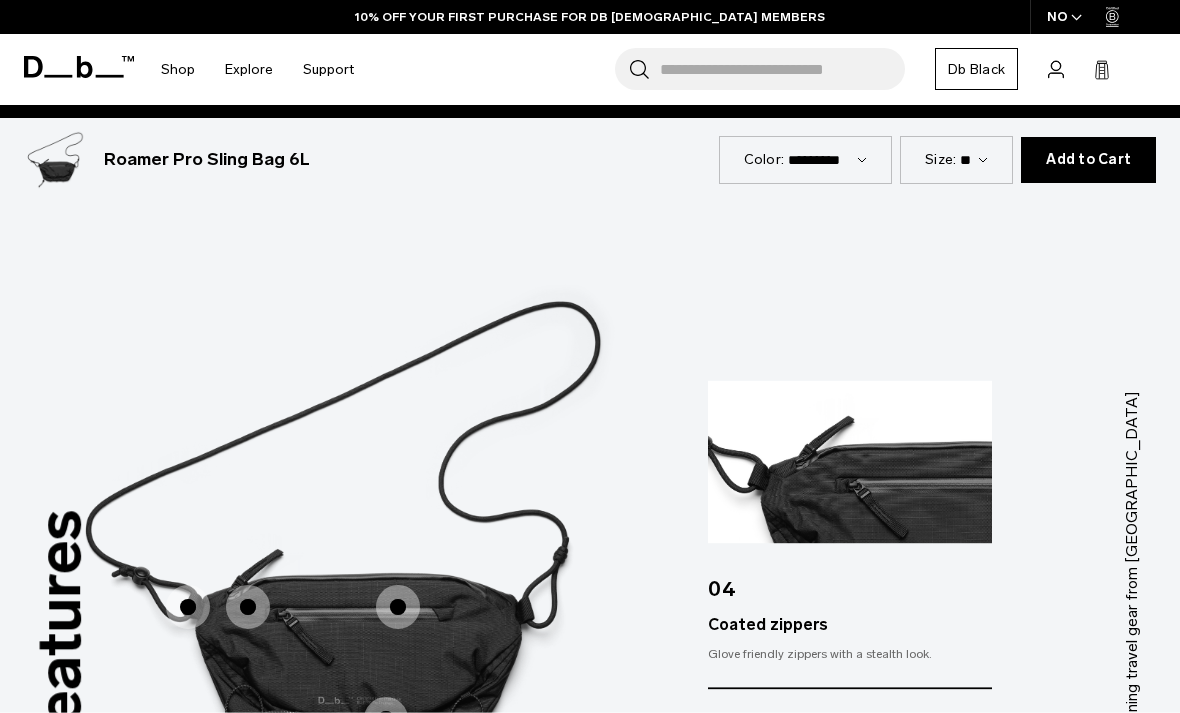 click at bounding box center [248, 607] 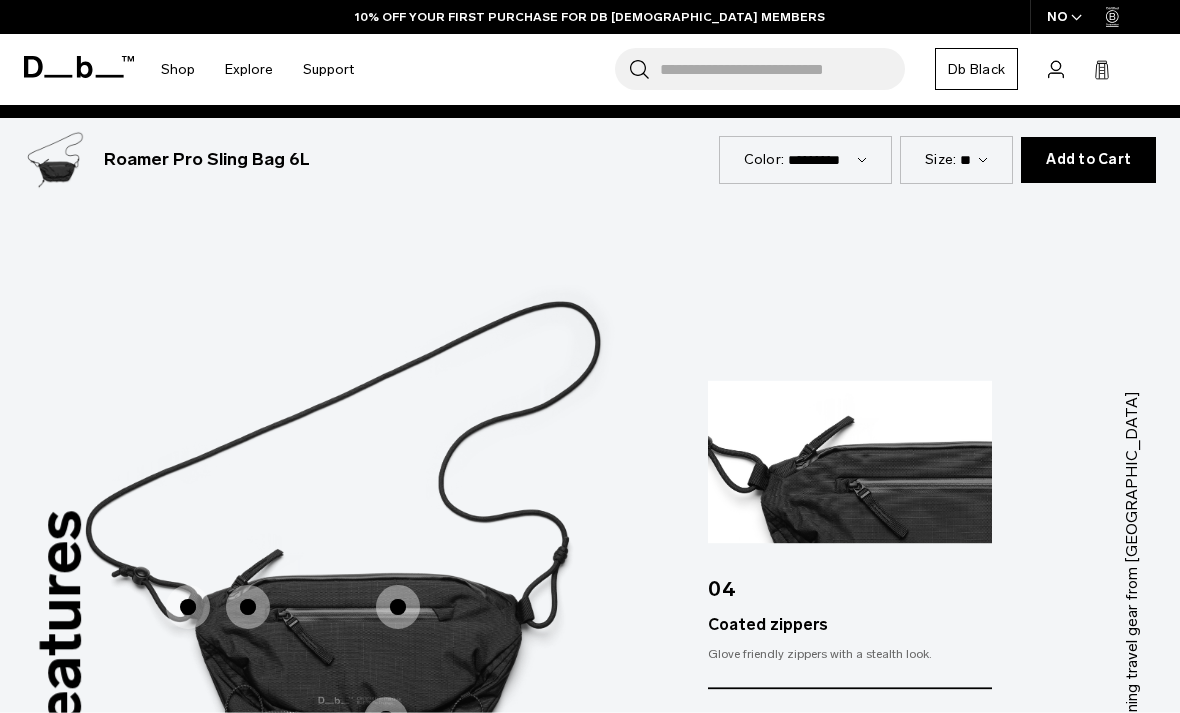 click at bounding box center [398, 607] 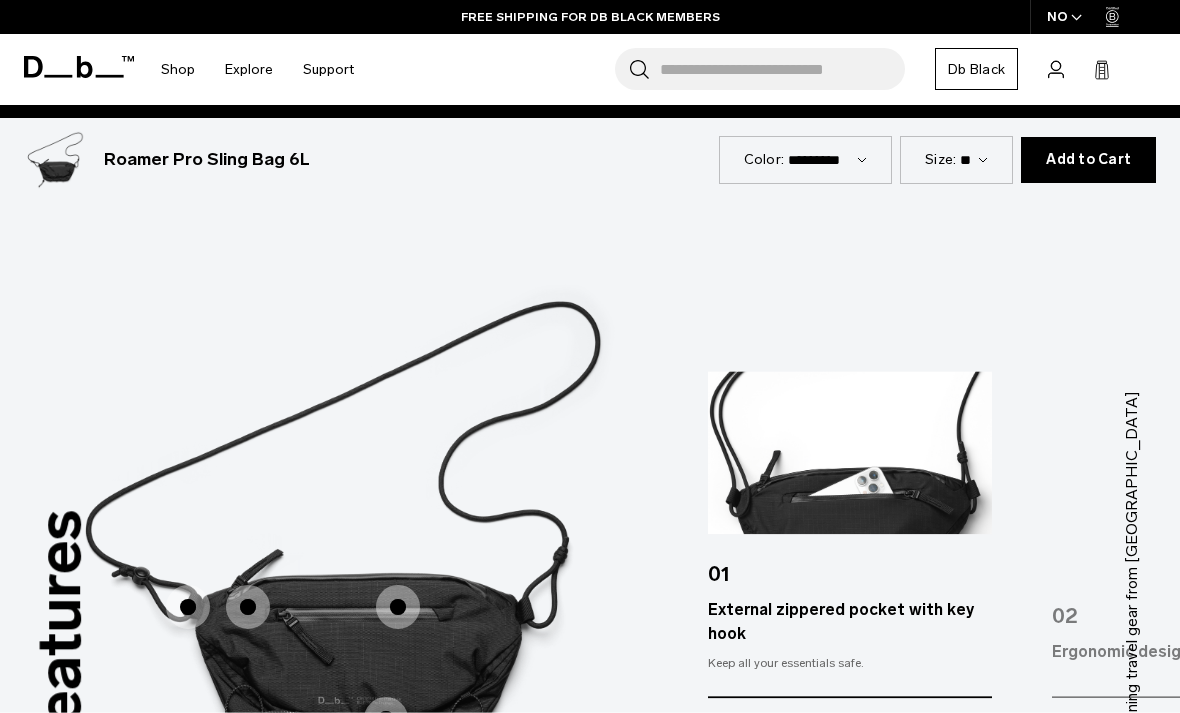 click on "External zippered pocket with key hook" at bounding box center [850, 622] 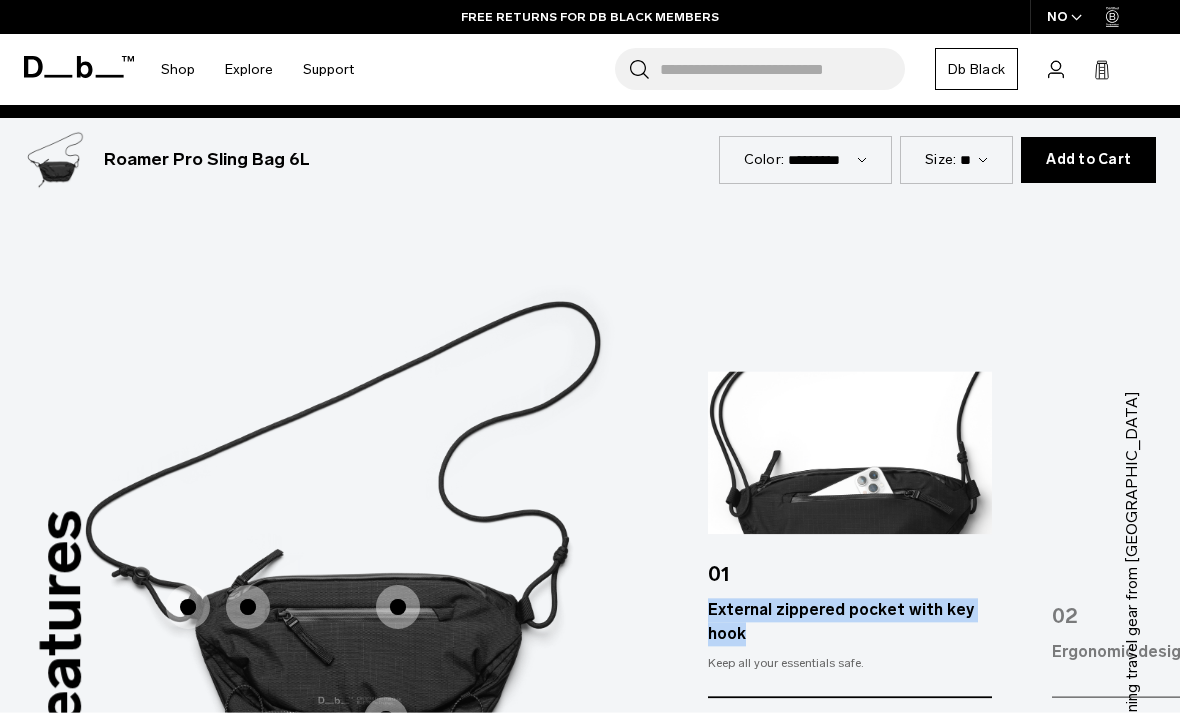 copy on "External zippered pocket with key hook" 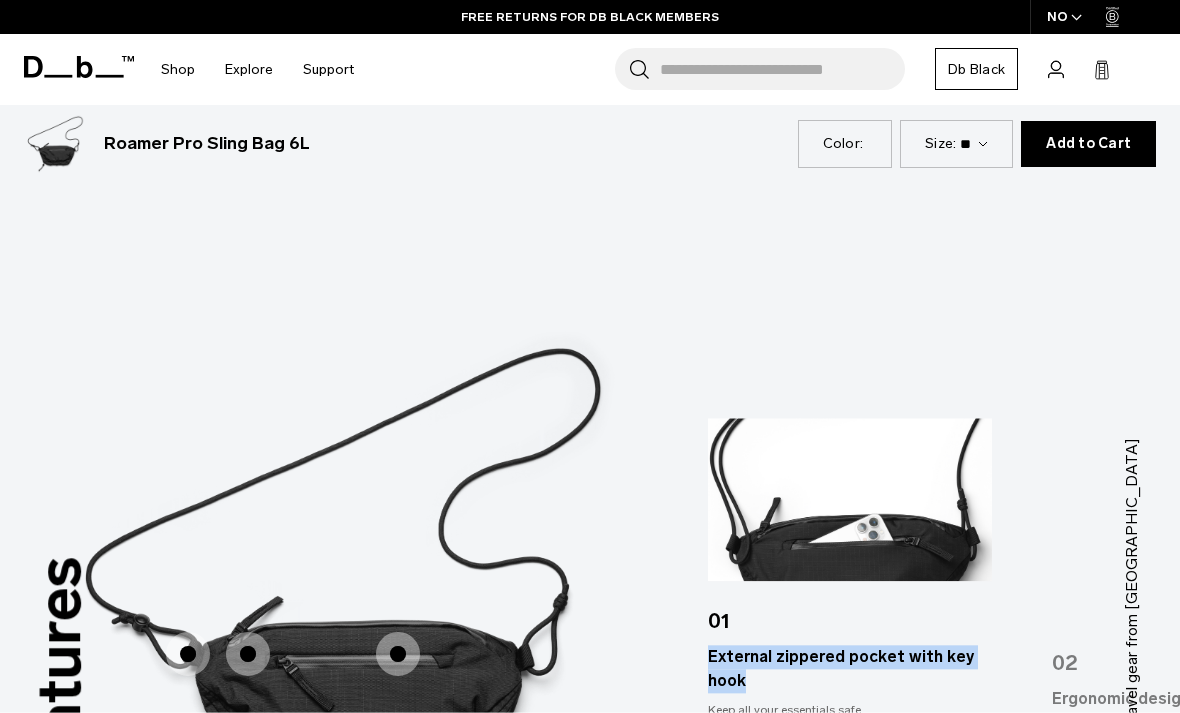 scroll, scrollTop: 2160, scrollLeft: 0, axis: vertical 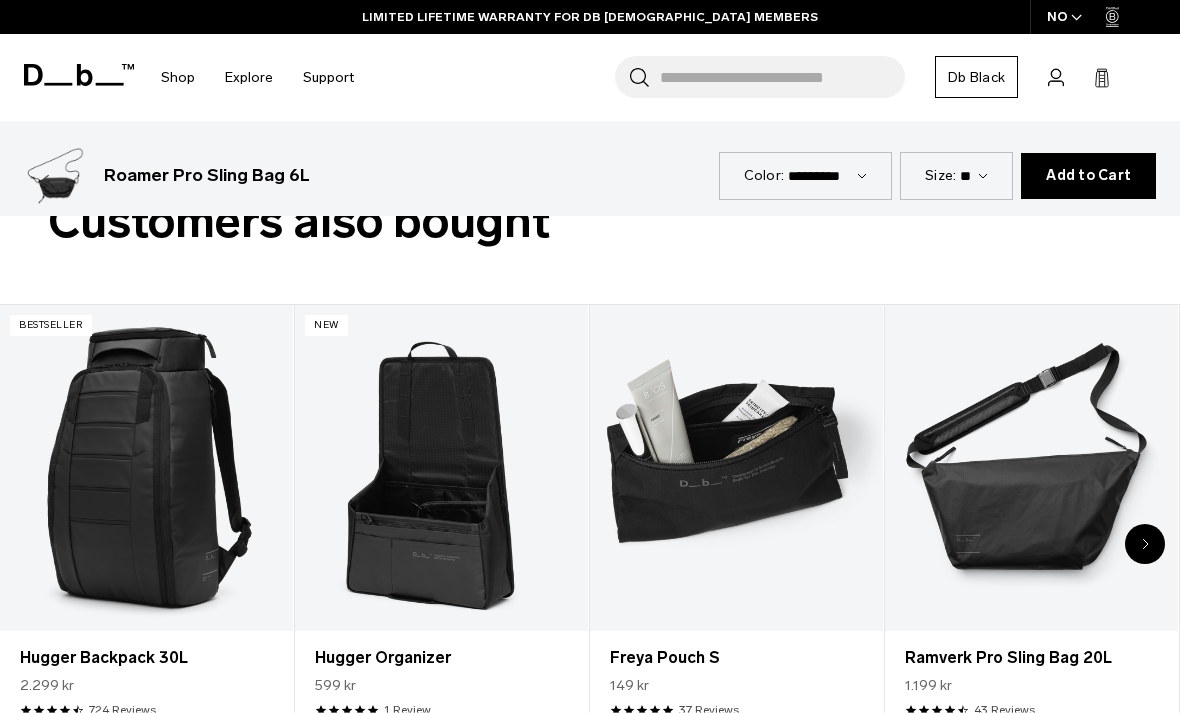click at bounding box center [736, 468] 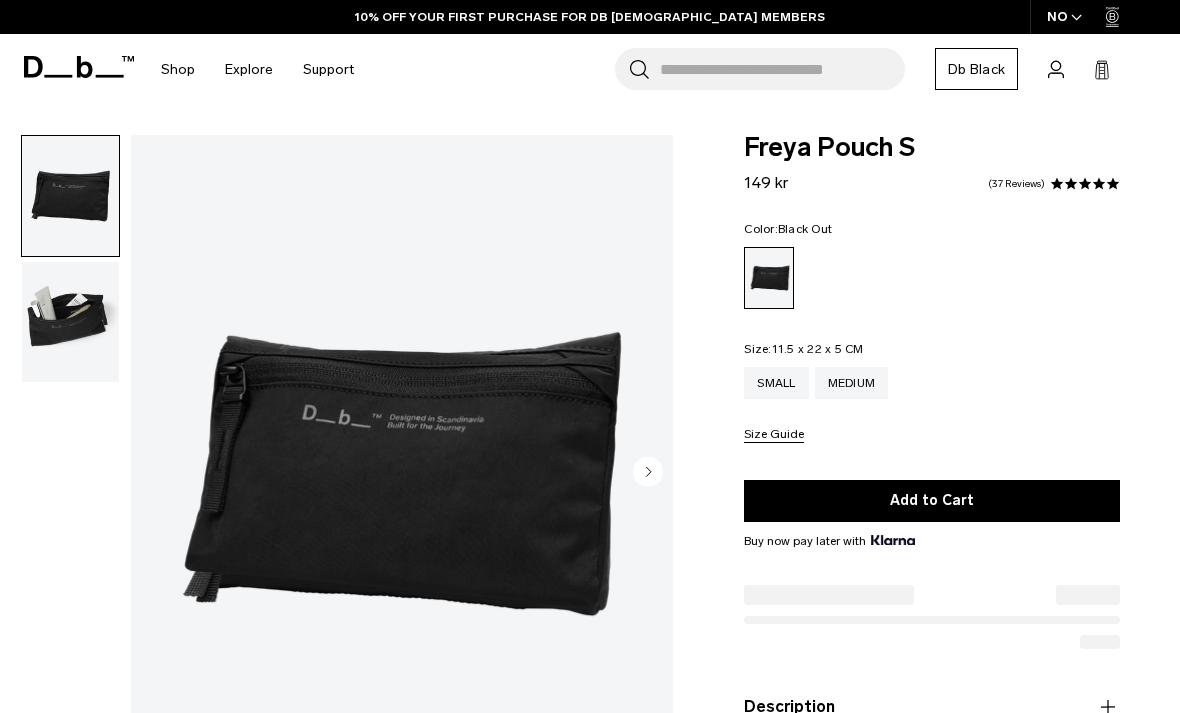 scroll, scrollTop: 0, scrollLeft: 0, axis: both 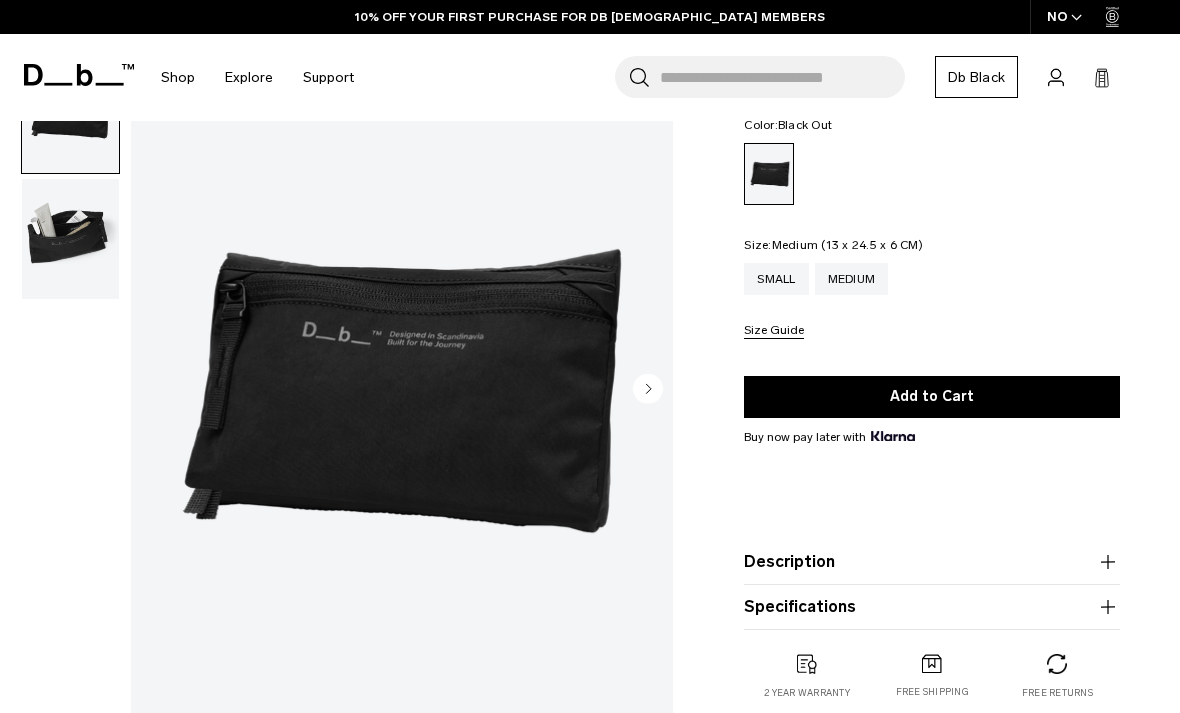 click on "Description" at bounding box center (932, 562) 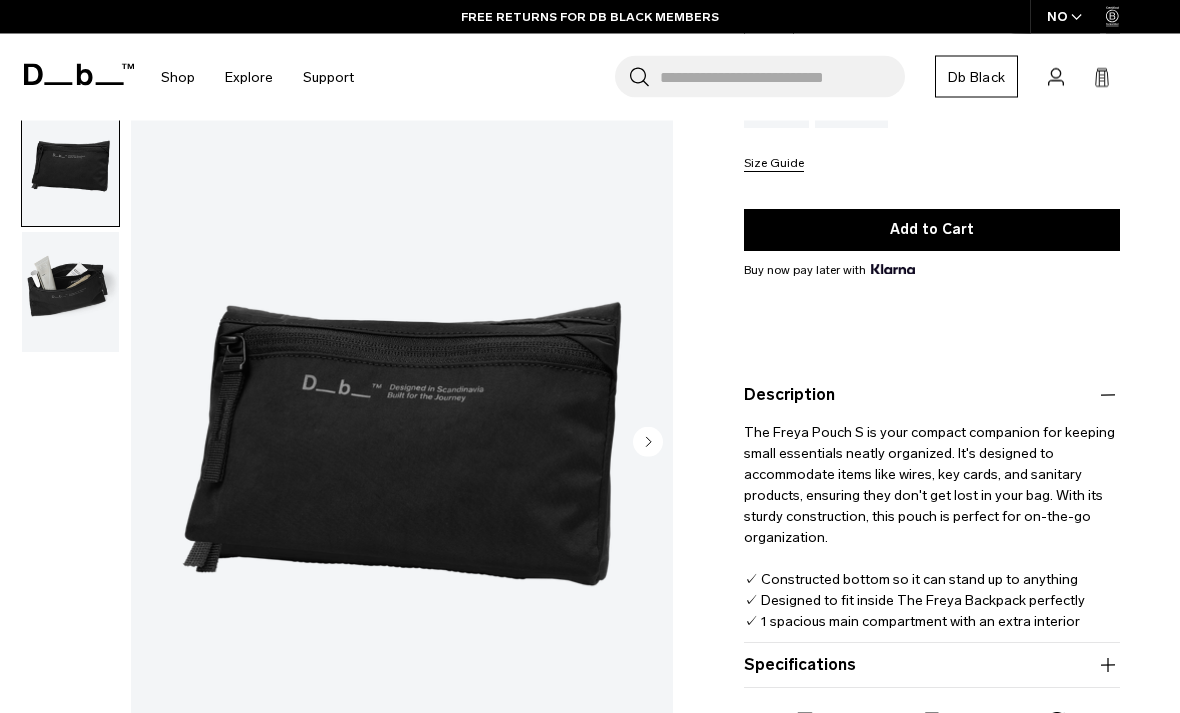 scroll, scrollTop: 271, scrollLeft: 0, axis: vertical 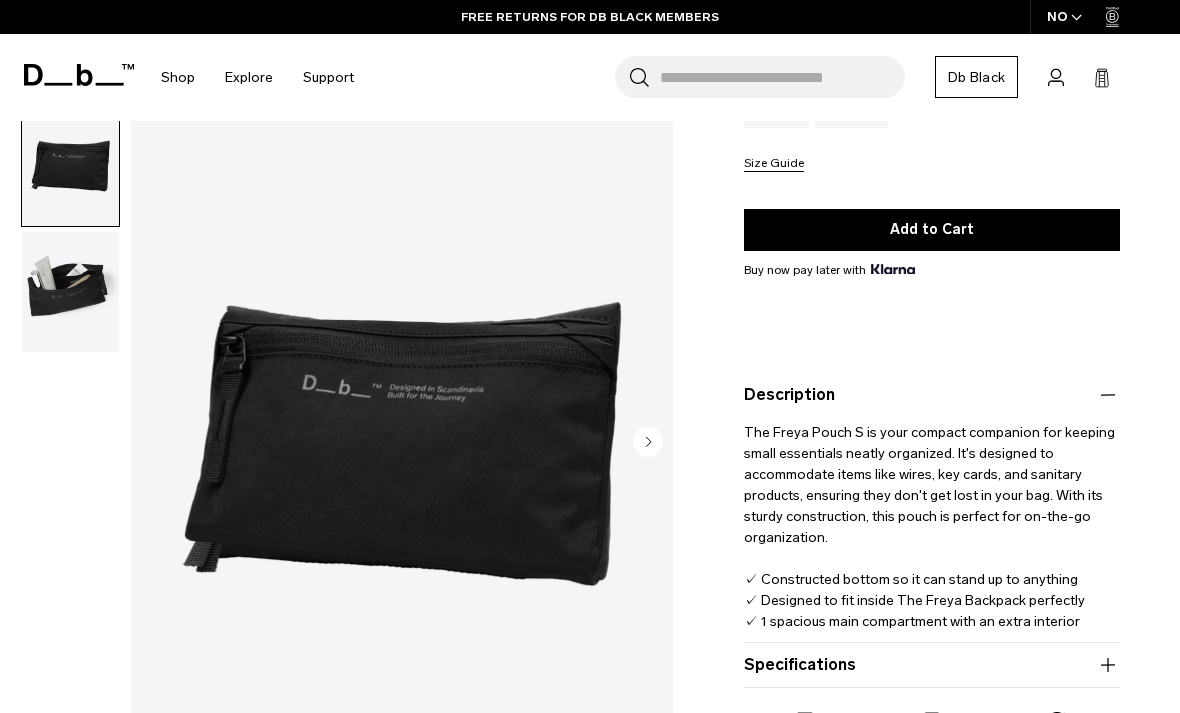 click at bounding box center (70, 292) 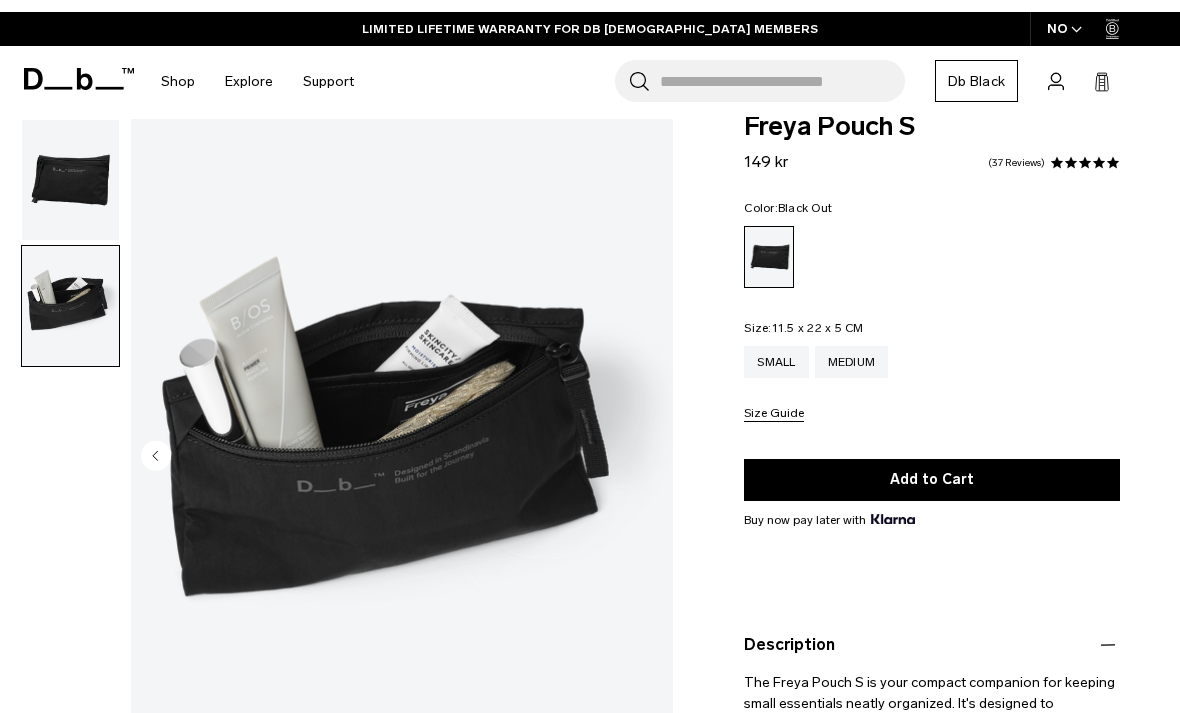 scroll, scrollTop: 0, scrollLeft: 0, axis: both 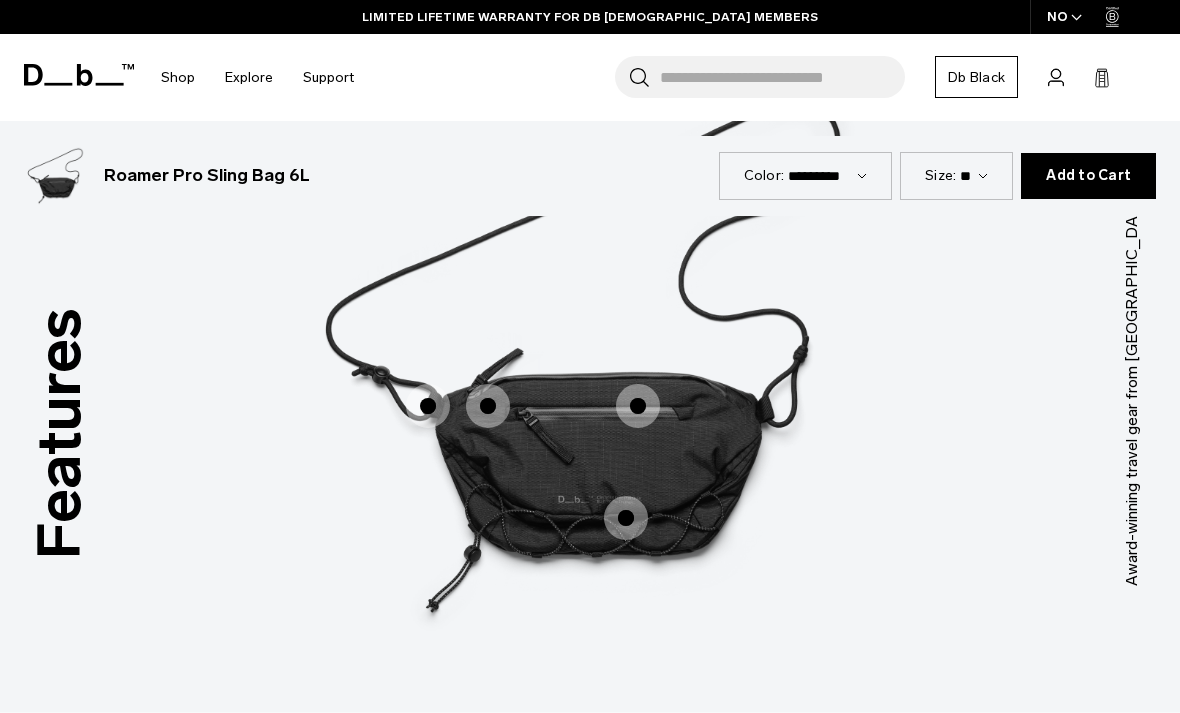 click on "Back" at bounding box center (593, 778) 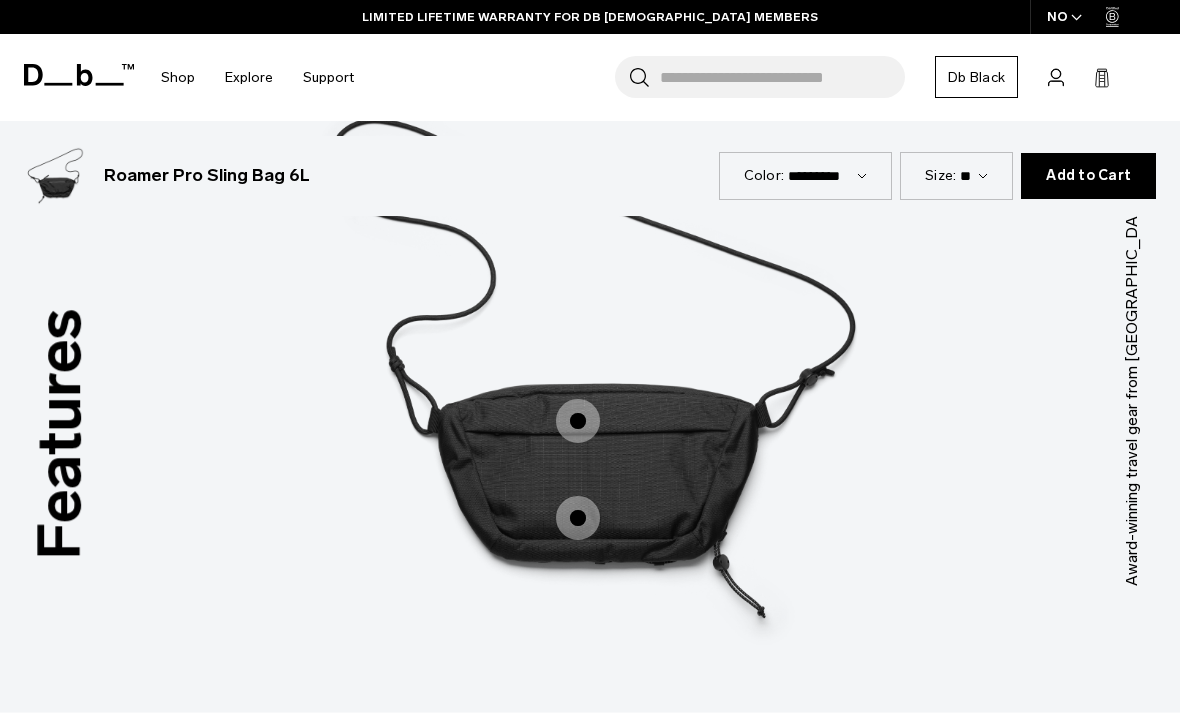 click on "Inside" at bounding box center (660, 778) 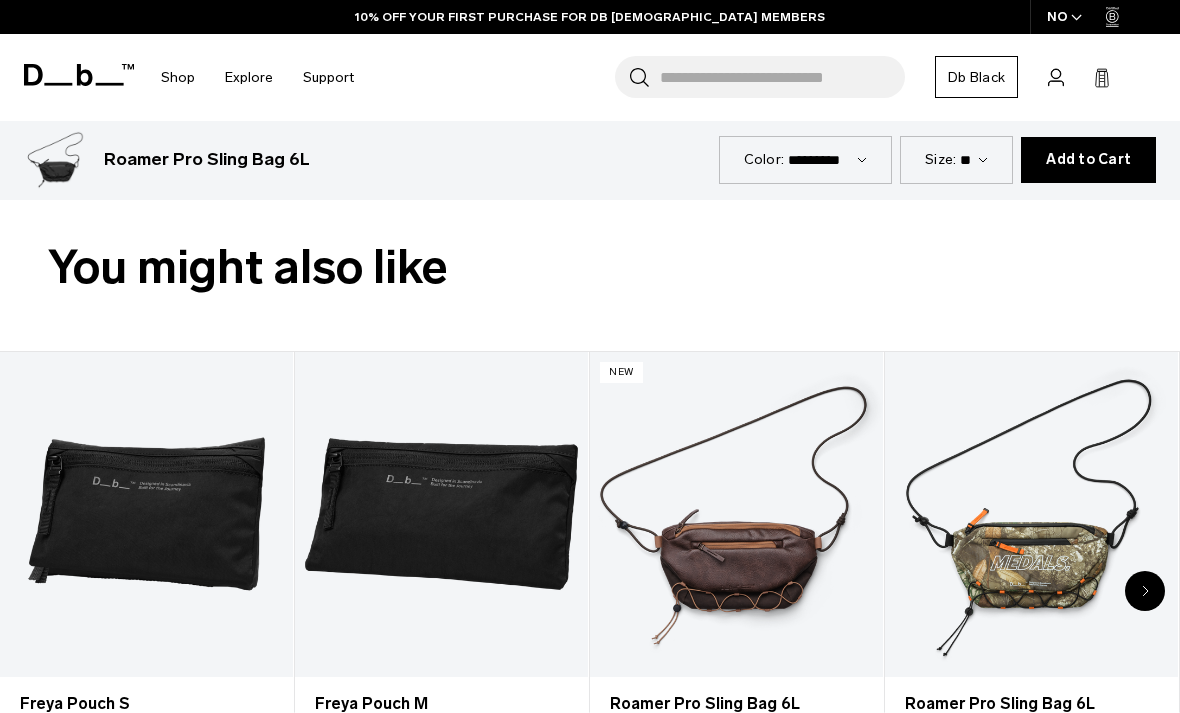 scroll, scrollTop: 685, scrollLeft: 0, axis: vertical 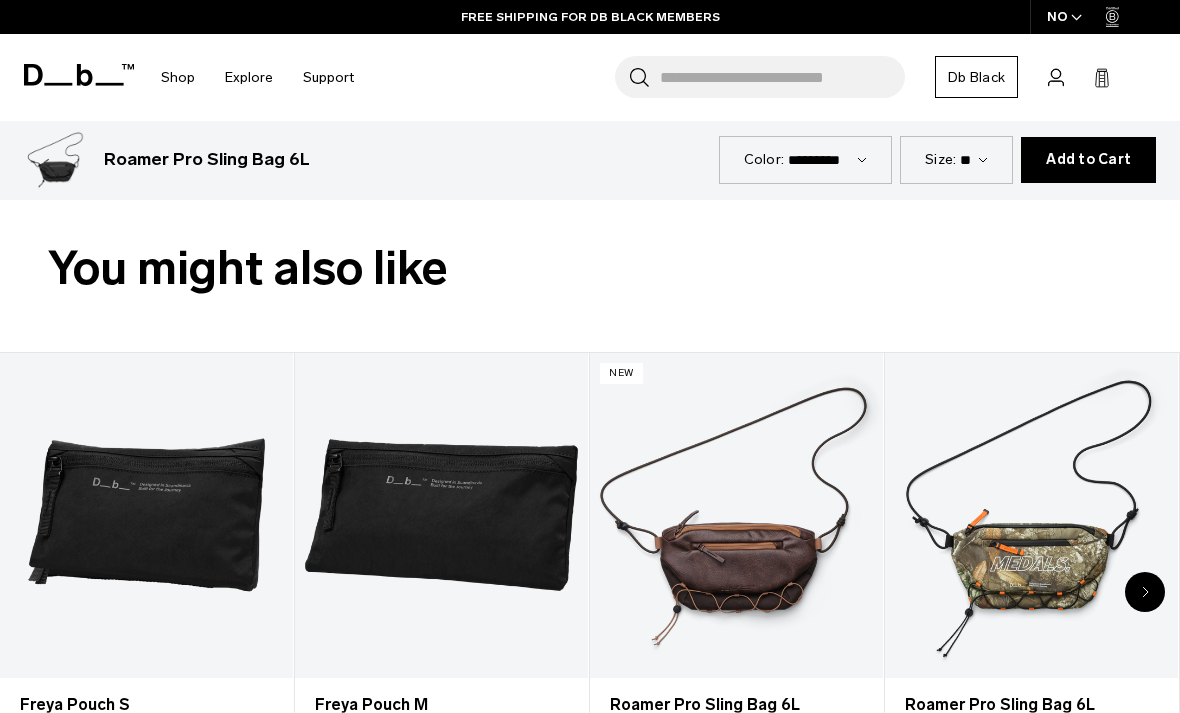 click on "Skip to content
Summer Sale Ends In:
00
days,
00
hours,
00
minutes ,
00
seconds
BUY NOW, PAY LATER WITH KLARNA
10% OFF YOUR FIRST PURCHASE FOR DB BLACK MEMBERS
FREE SHIPPING FOR DB BLACK MEMBERS
FREE RETURNS FOR DB BLACK MEMBERS
LIMITED LIFETIME WARRANTY FOR DB BLACK MEMBERS
BUY NOW, PAY LATER WITH KLARNA
10% OFF YOUR FIRST PURCHASE FOR DB BLACK MEMBERS
Summer Sale Ends In:
00
00 00" at bounding box center [590, -329] 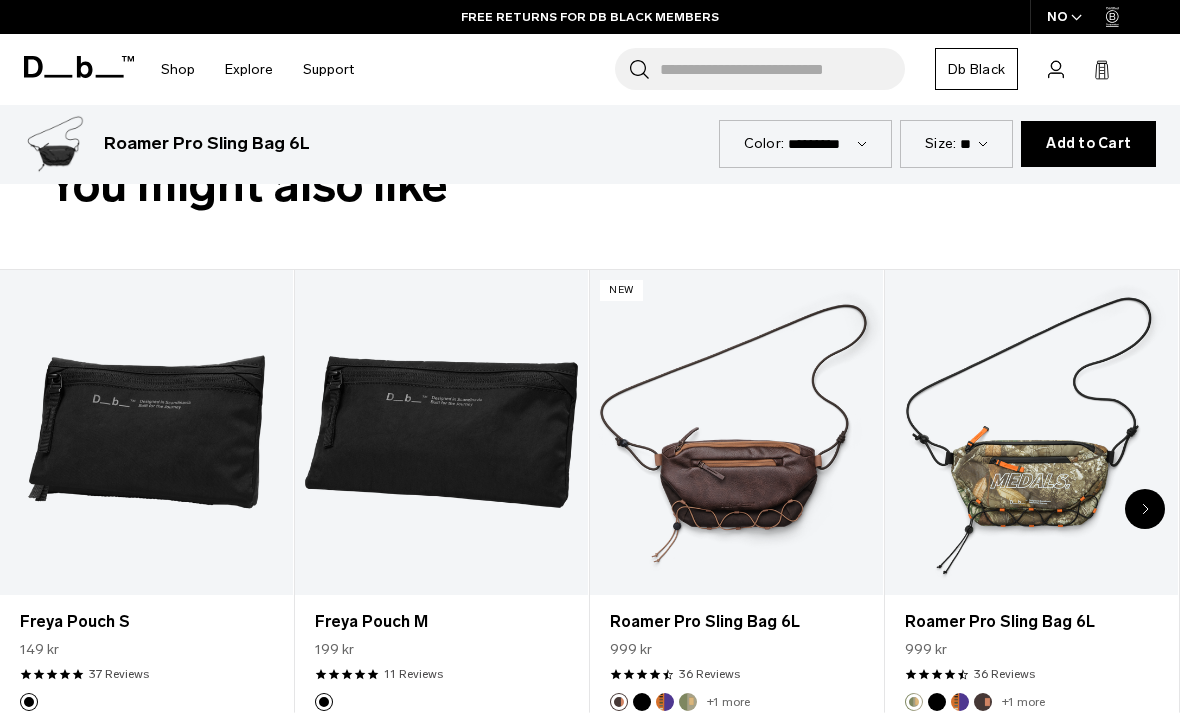 scroll, scrollTop: 775, scrollLeft: 0, axis: vertical 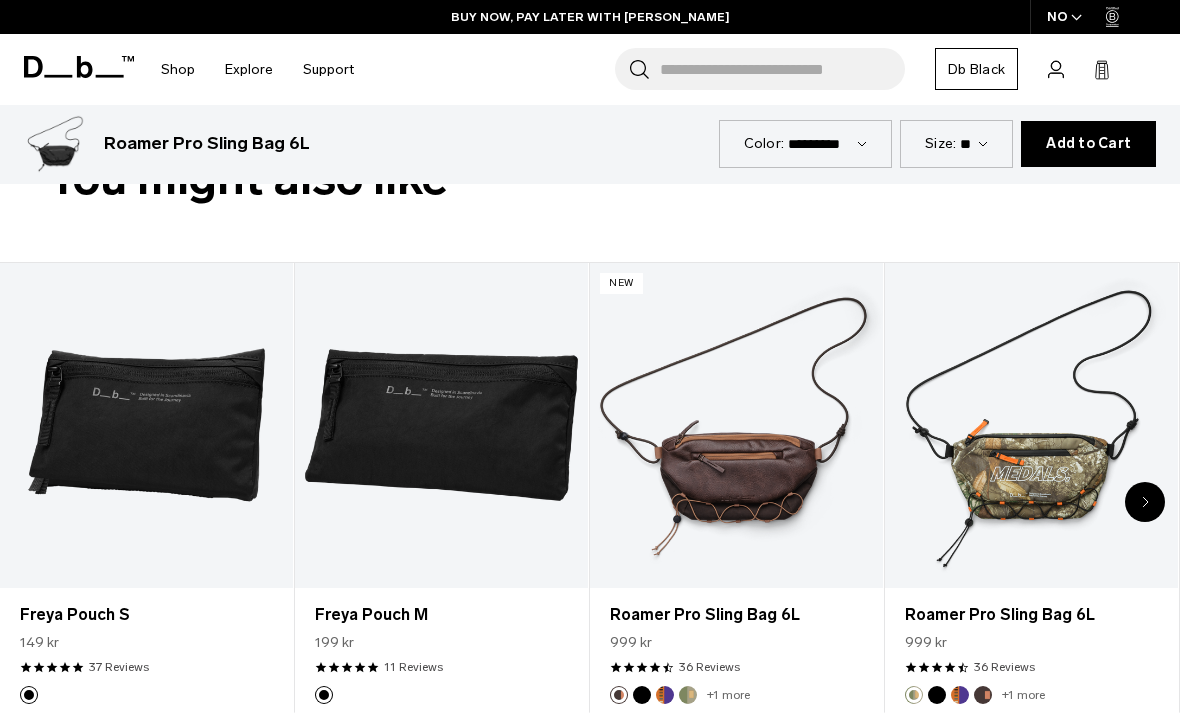 click on "Skip to content
Summer Sale Ends In:
00
days,
00
hours,
00
minutes ,
00
seconds
BUY NOW, PAY LATER WITH KLARNA
10% OFF YOUR FIRST PURCHASE FOR DB BLACK MEMBERS
FREE SHIPPING FOR DB BLACK MEMBERS
FREE RETURNS FOR DB BLACK MEMBERS
LIMITED LIFETIME WARRANTY FOR DB BLACK MEMBERS
BUY NOW, PAY LATER WITH KLARNA
10% OFF YOUR FIRST PURCHASE FOR DB BLACK MEMBERS
Summer Sale Ends In:
00
00 00" at bounding box center (590, -419) 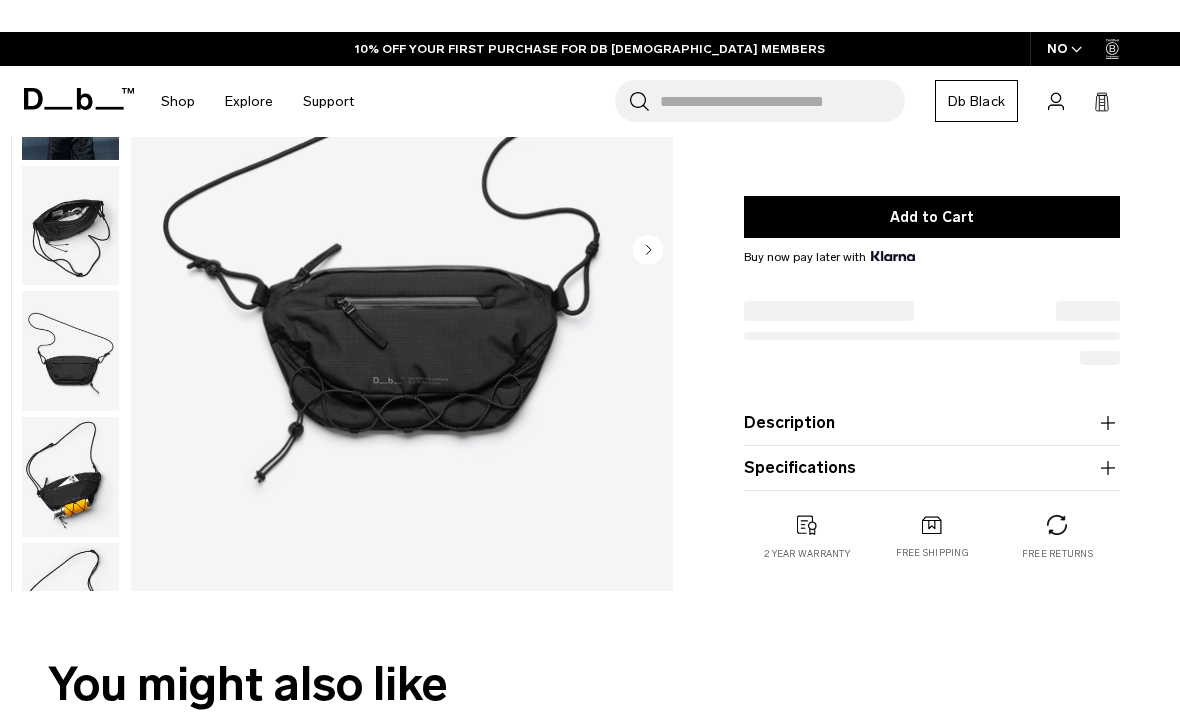 scroll, scrollTop: 0, scrollLeft: 0, axis: both 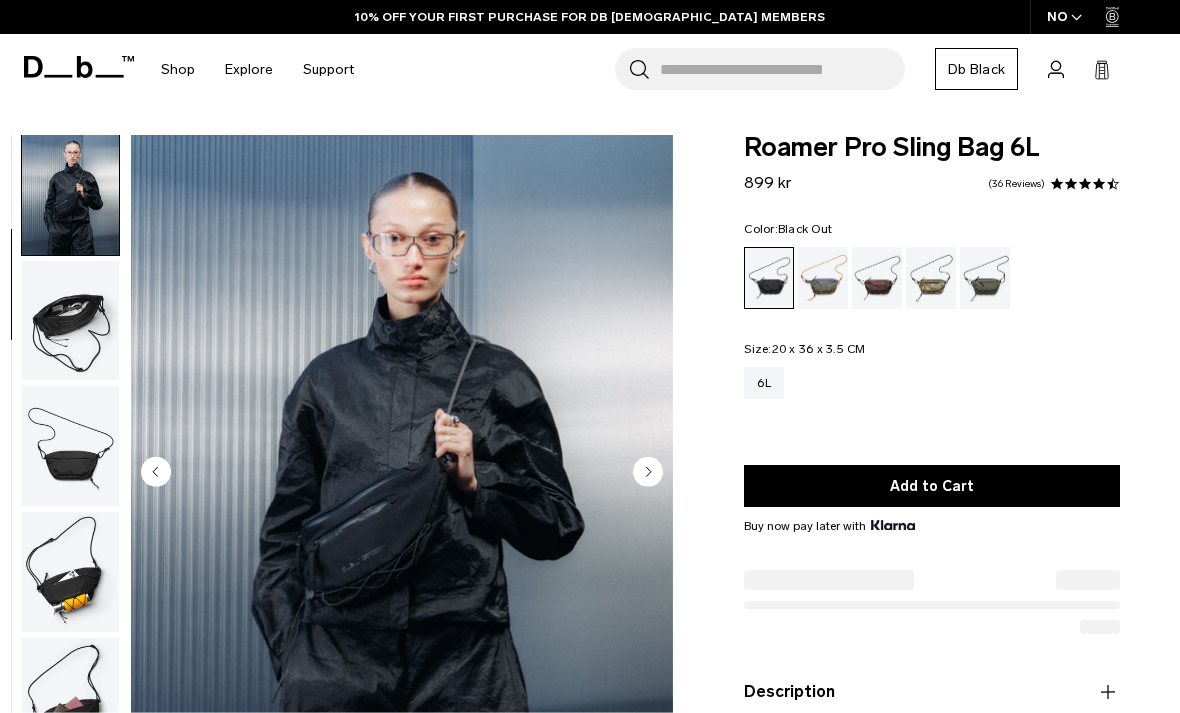 click on "Skip to content
Summer Sale Ends In:
00
days,
00
hours,
00
minutes ,
00
seconds
BUY NOW, PAY LATER WITH KLARNA
10% OFF YOUR FIRST PURCHASE FOR DB BLACK MEMBERS
FREE SHIPPING FOR DB BLACK MEMBERS
FREE RETURNS FOR DB BLACK MEMBERS
LIMITED LIFETIME WARRANTY FOR DB BLACK MEMBERS
BUY NOW, PAY LATER WITH KLARNA
10% OFF YOUR FIRST PURCHASE FOR DB BLACK MEMBERS
Summer Sale Ends In:
00
00 00" at bounding box center (590, 356) 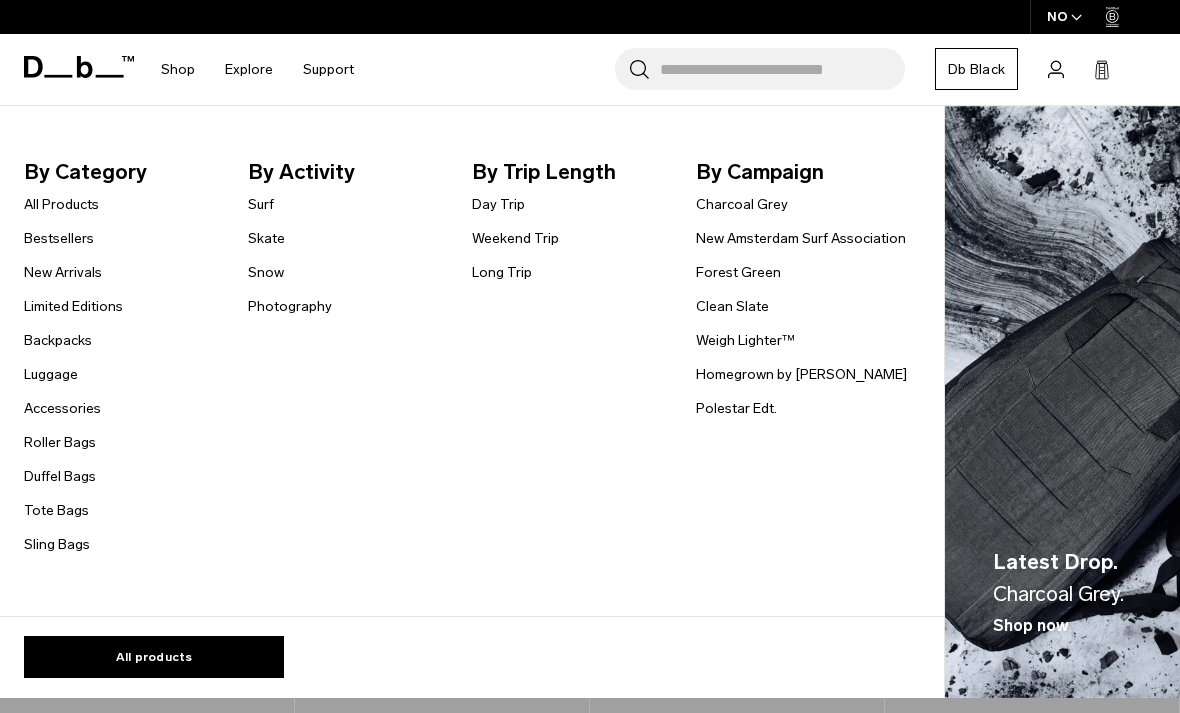 scroll, scrollTop: 0, scrollLeft: 0, axis: both 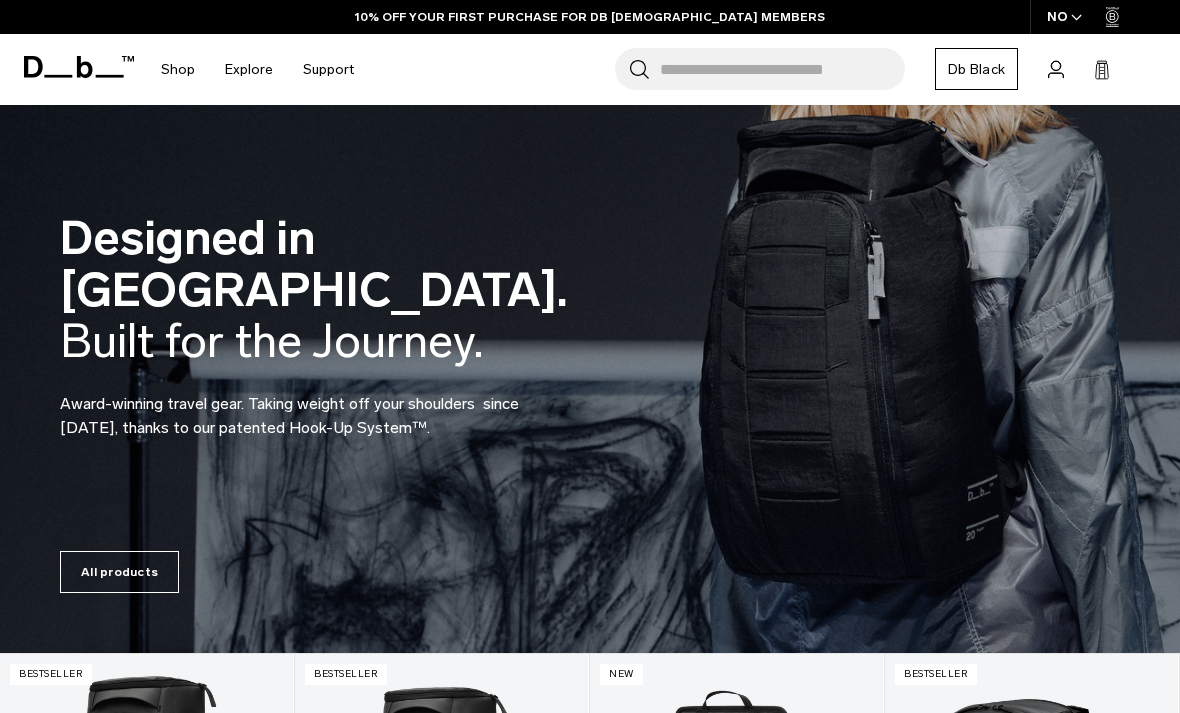 click on "Skip to content
Summer Sale Ends In:
00
days,
00
hours,
00
minutes ,
00
seconds
BUY NOW, PAY LATER WITH KLARNA
10% OFF YOUR FIRST PURCHASE FOR DB BLACK MEMBERS
FREE SHIPPING FOR DB BLACK MEMBERS
FREE RETURNS FOR DB BLACK MEMBERS
LIMITED LIFETIME WARRANTY FOR DB BLACK MEMBERS
BUY NOW, PAY LATER WITH KLARNA
10% OFF YOUR FIRST PURCHASE FOR DB BLACK MEMBERS
Summer Sale Ends In:
00
days,
00
hours,
00" at bounding box center [590, 356] 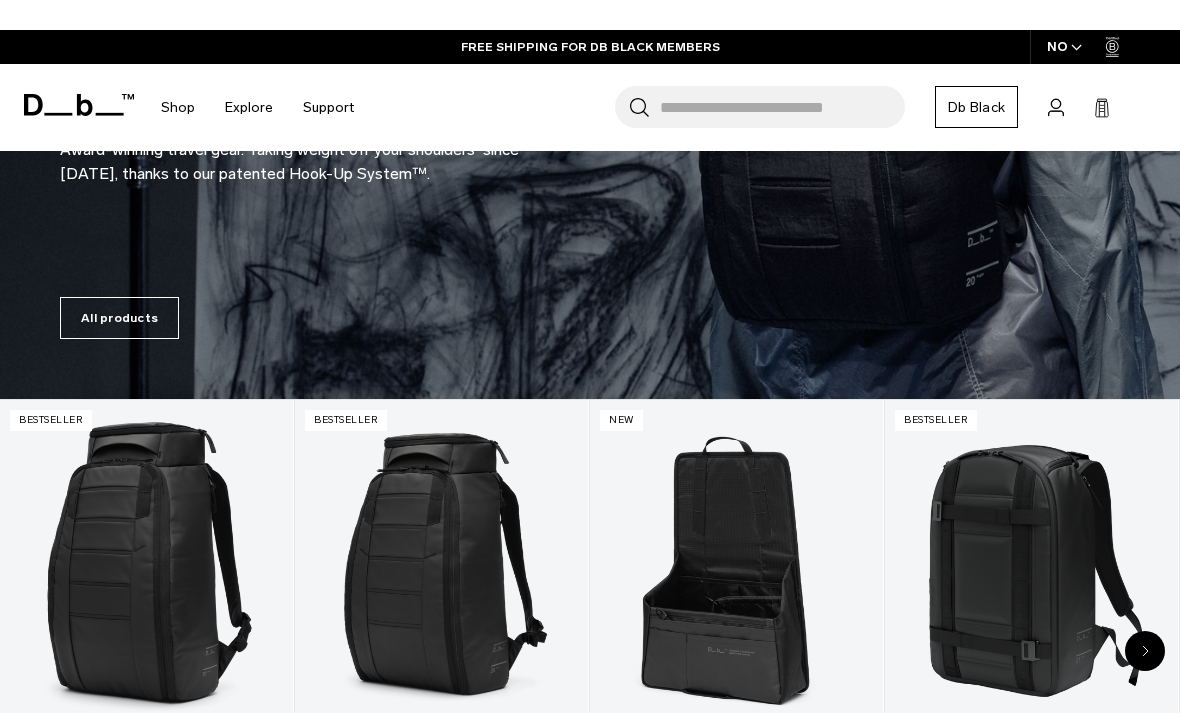 scroll, scrollTop: 66, scrollLeft: 0, axis: vertical 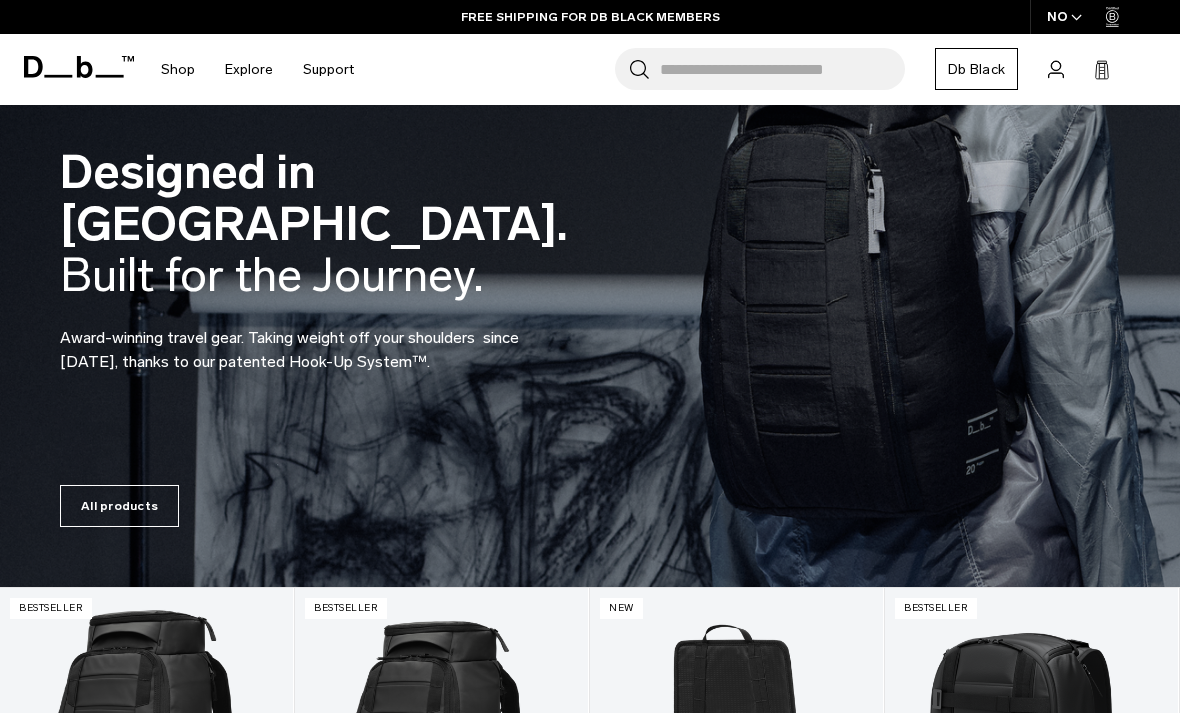 click on "Skip to content
Summer Sale Ends In:
00
days,
00
hours,
00
minutes ,
00
seconds
BUY NOW, PAY LATER WITH KLARNA
10% OFF YOUR FIRST PURCHASE FOR DB BLACK MEMBERS
FREE SHIPPING FOR DB BLACK MEMBERS
FREE RETURNS FOR DB BLACK MEMBERS
LIMITED LIFETIME WARRANTY FOR DB BLACK MEMBERS
BUY NOW, PAY LATER WITH KLARNA
10% OFF YOUR FIRST PURCHASE FOR DB BLACK MEMBERS
Summer Sale Ends In:
00
days,
00
hours,
00" at bounding box center (590, 290) 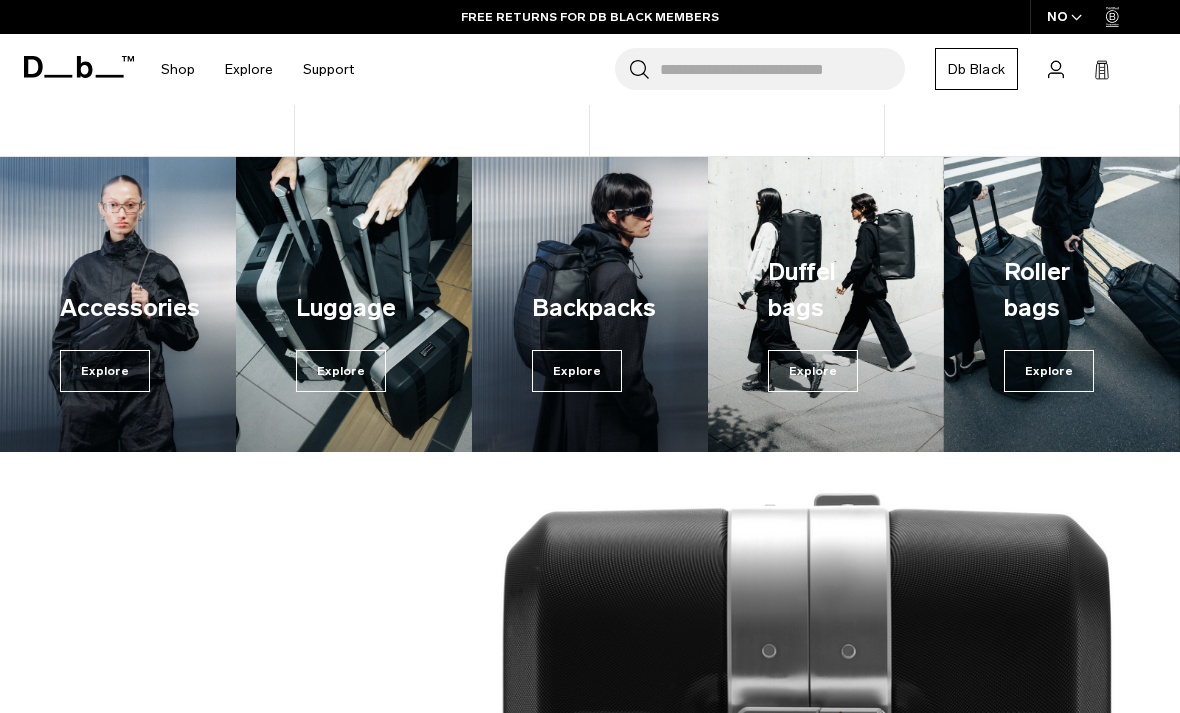 scroll, scrollTop: 868, scrollLeft: 0, axis: vertical 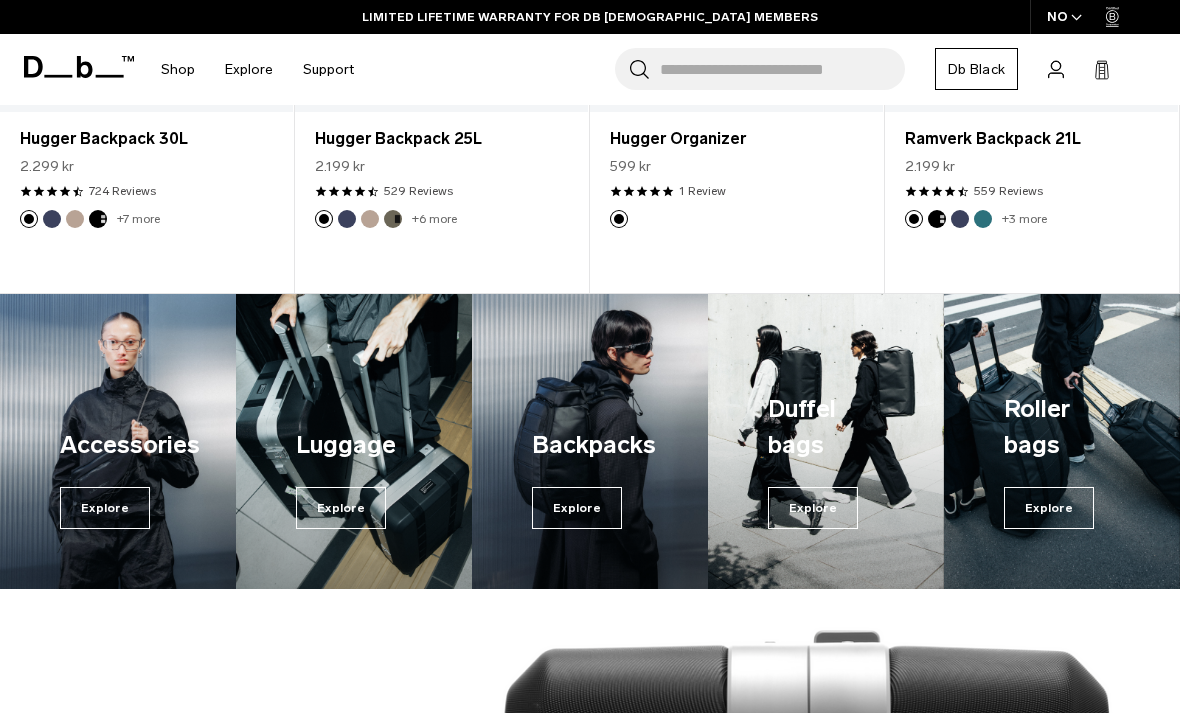 click on "Explore" at bounding box center [105, 508] 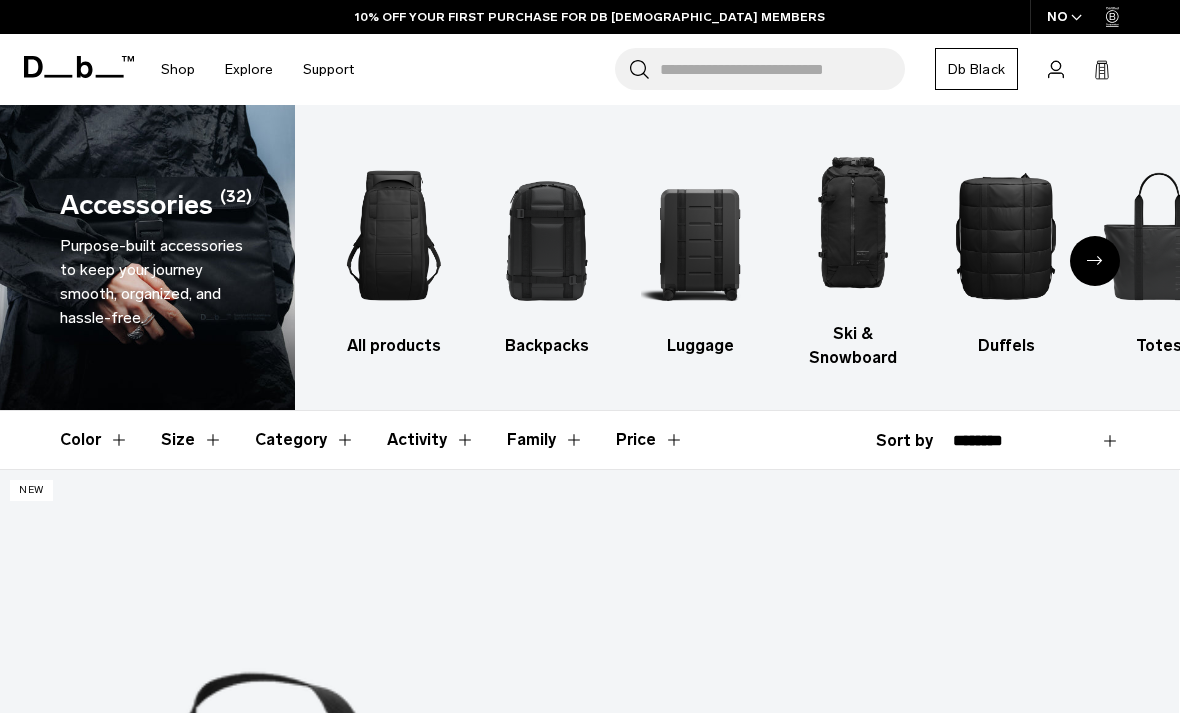 scroll, scrollTop: 386, scrollLeft: 0, axis: vertical 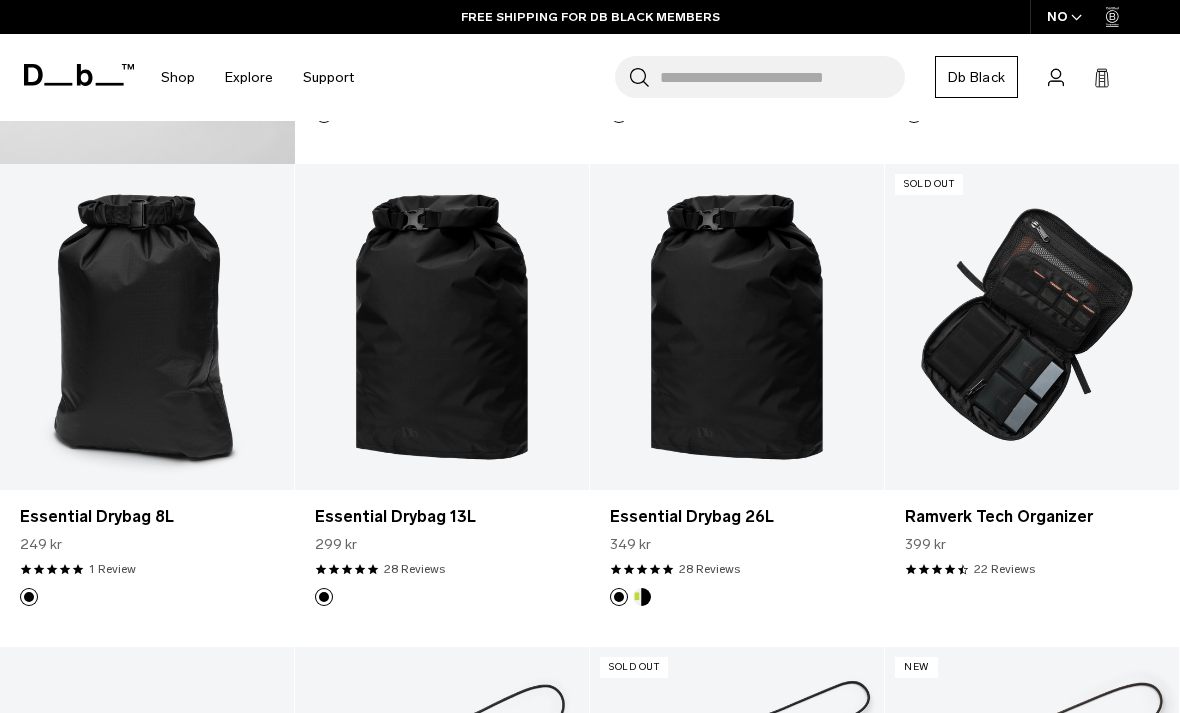 click on "Add to Cart" at bounding box center [737, 457] 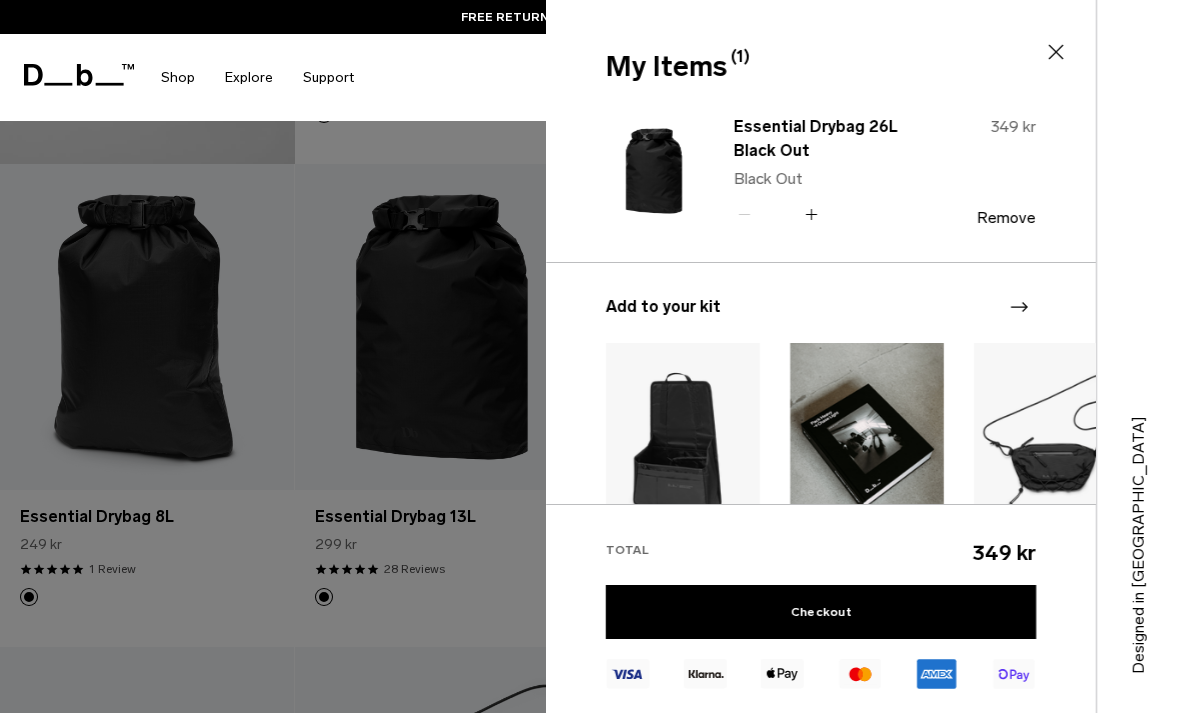 click 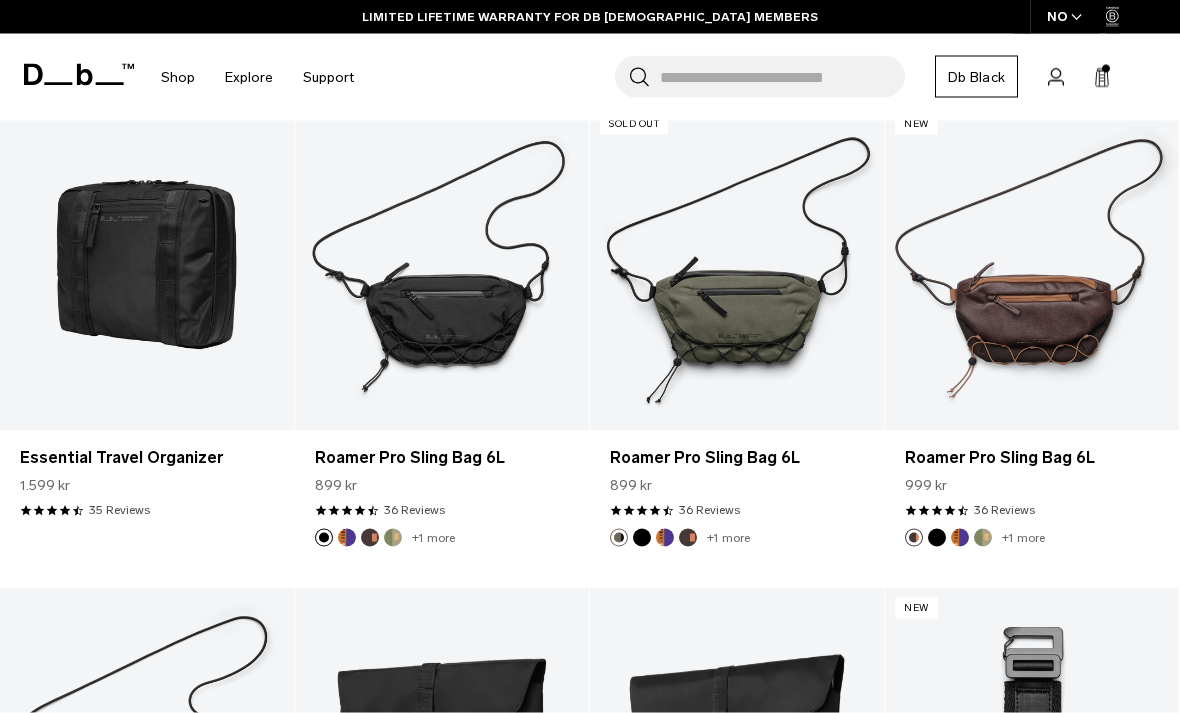 scroll, scrollTop: 1818, scrollLeft: 0, axis: vertical 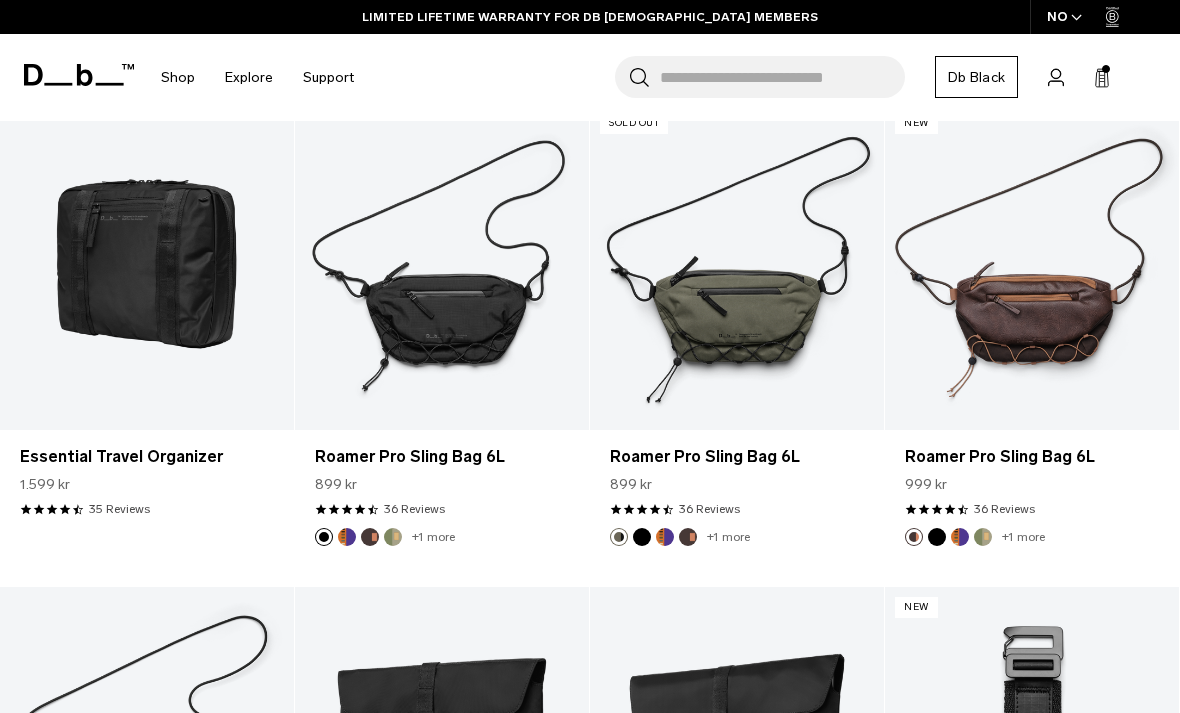 click on "Add to Cart" at bounding box center (147, 397) 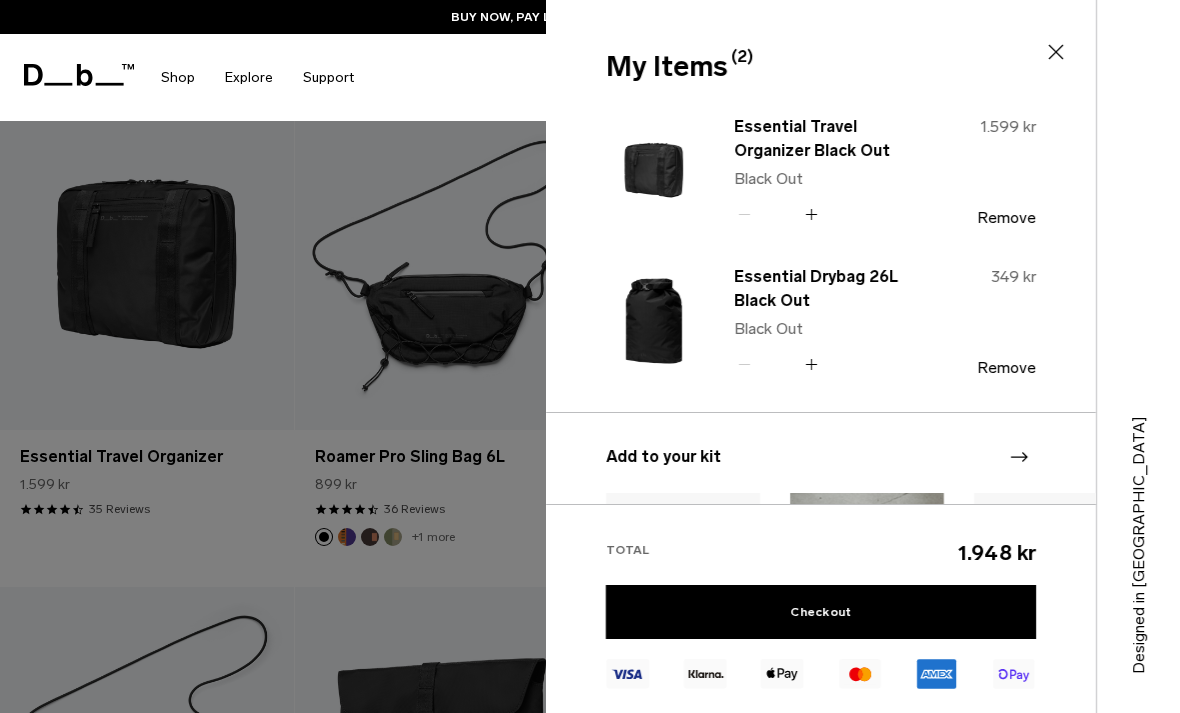 click on "My Items
(2)
Close" at bounding box center (819, 67) 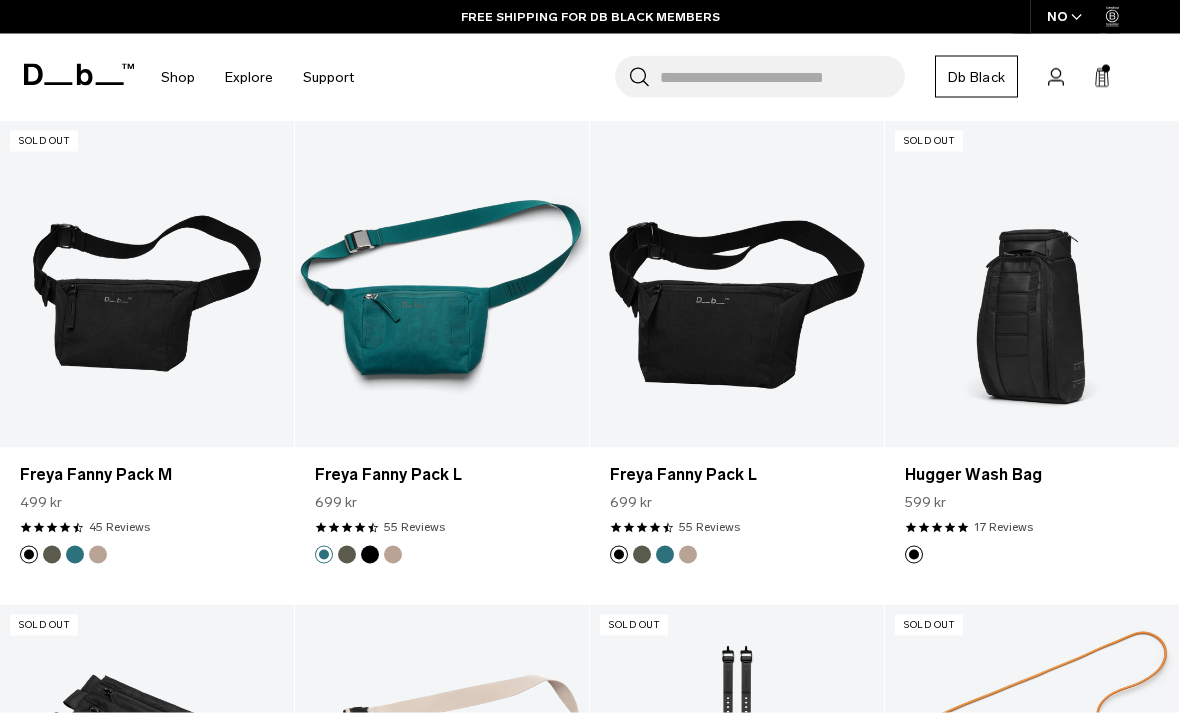 scroll, scrollTop: 3252, scrollLeft: 0, axis: vertical 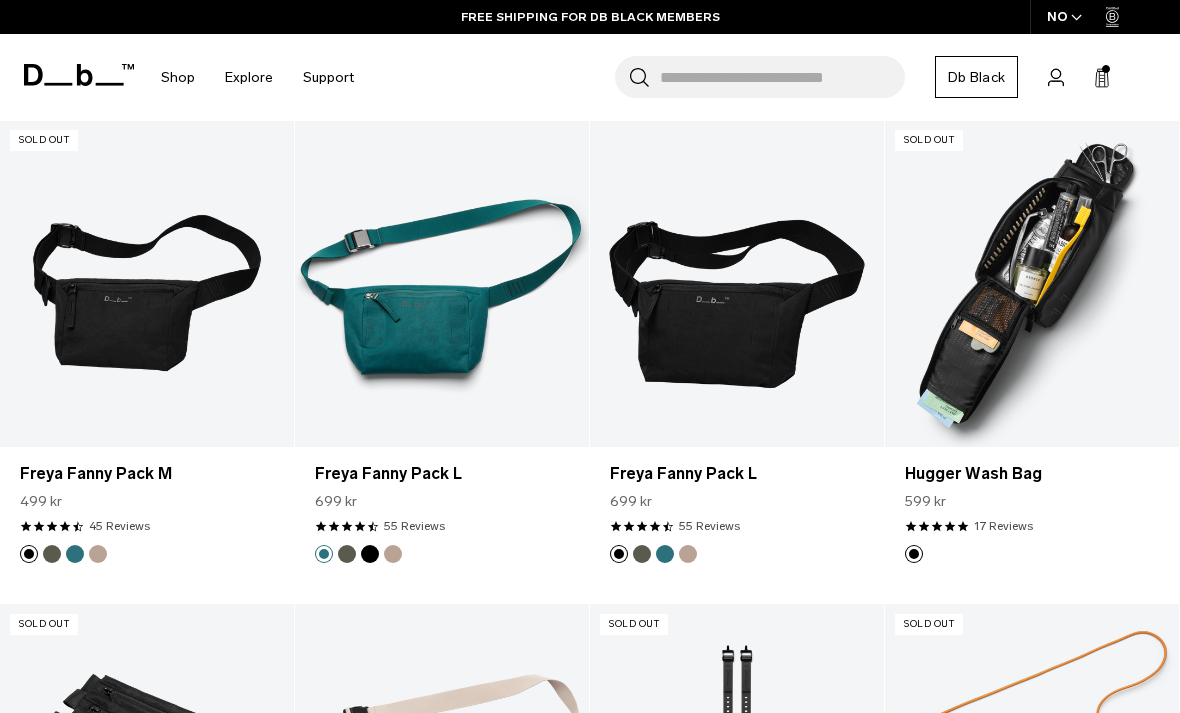 click at bounding box center (1032, 283) 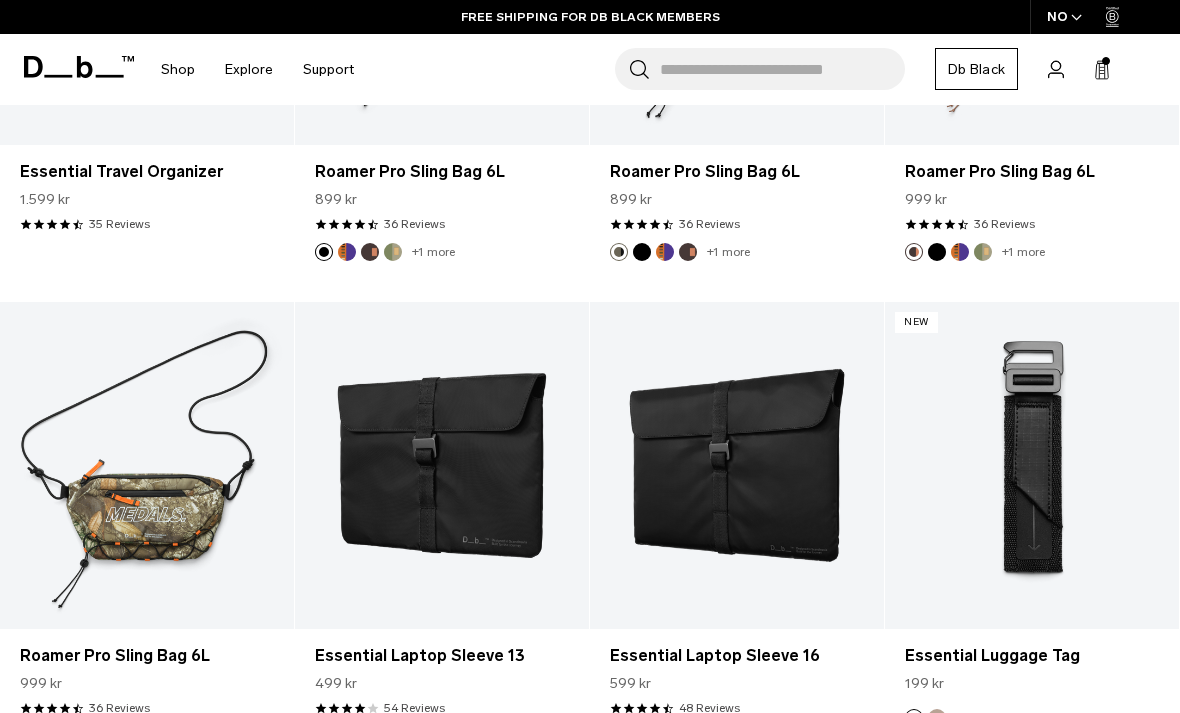 scroll, scrollTop: 2077, scrollLeft: 0, axis: vertical 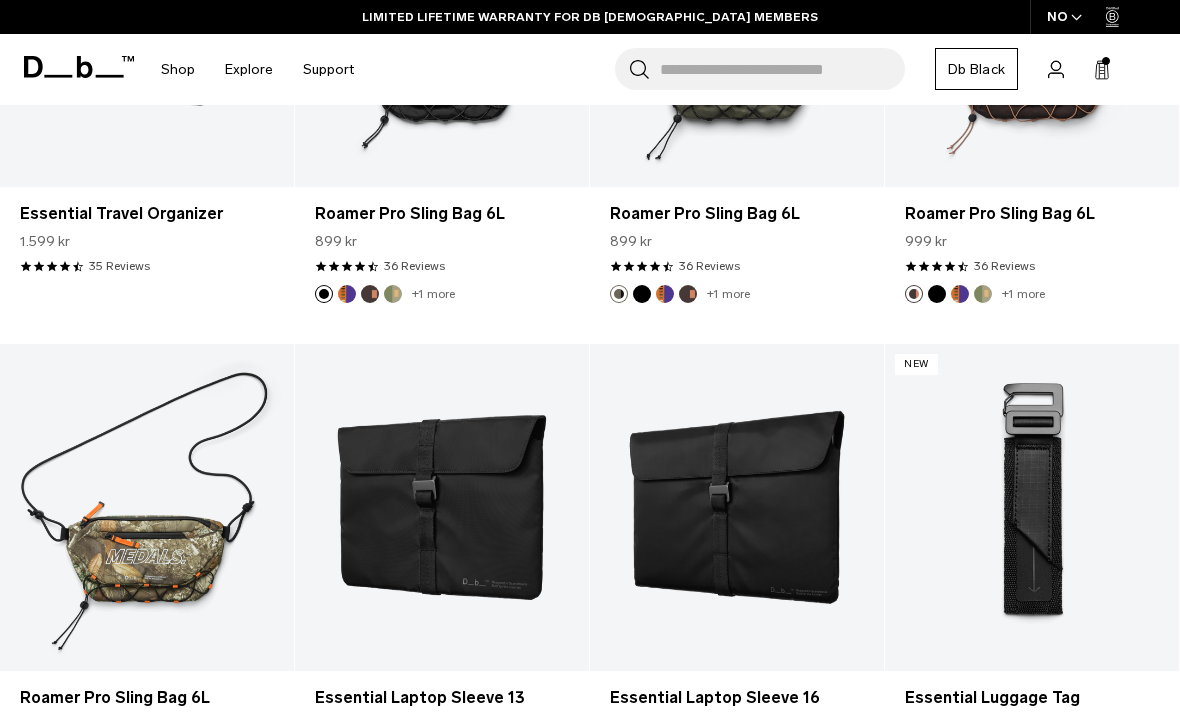 click on "Skip to content
Summer Sale Ends In:
00
days,
00
hours,
00
minutes ,
00
seconds
BUY NOW, PAY LATER WITH KLARNA
10% OFF YOUR FIRST PURCHASE FOR DB BLACK MEMBERS
FREE SHIPPING FOR DB BLACK MEMBERS
FREE RETURNS FOR DB BLACK MEMBERS
LIMITED LIFETIME WARRANTY FOR DB BLACK MEMBERS
BUY NOW, PAY LATER WITH KLARNA
10% OFF YOUR FIRST PURCHASE FOR DB BLACK MEMBERS
Summer Sale Ends In:
00
days,
00" at bounding box center (590, -1721) 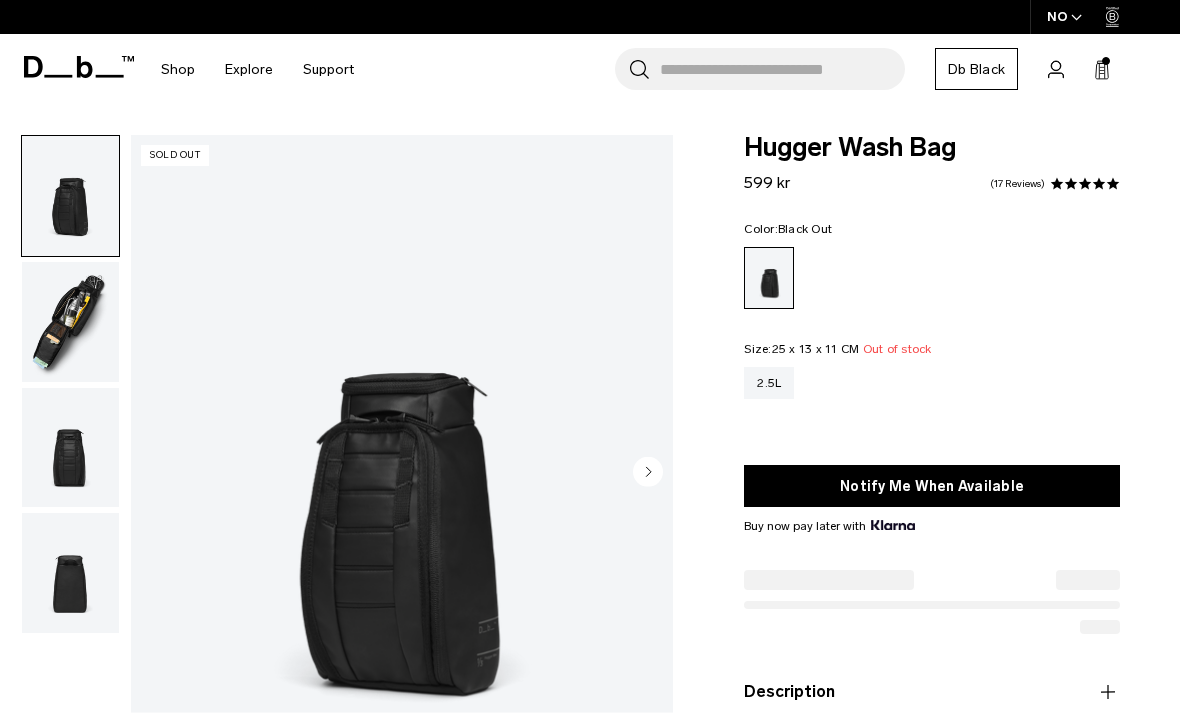 scroll, scrollTop: 0, scrollLeft: 0, axis: both 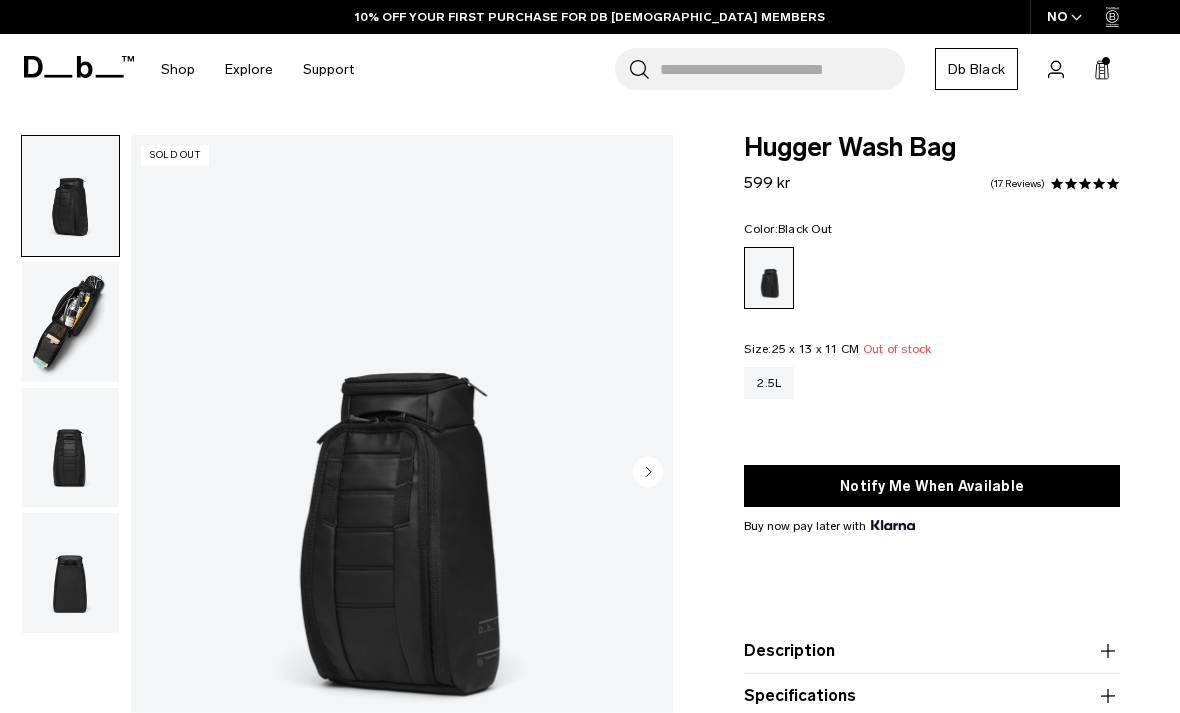 click at bounding box center (70, 448) 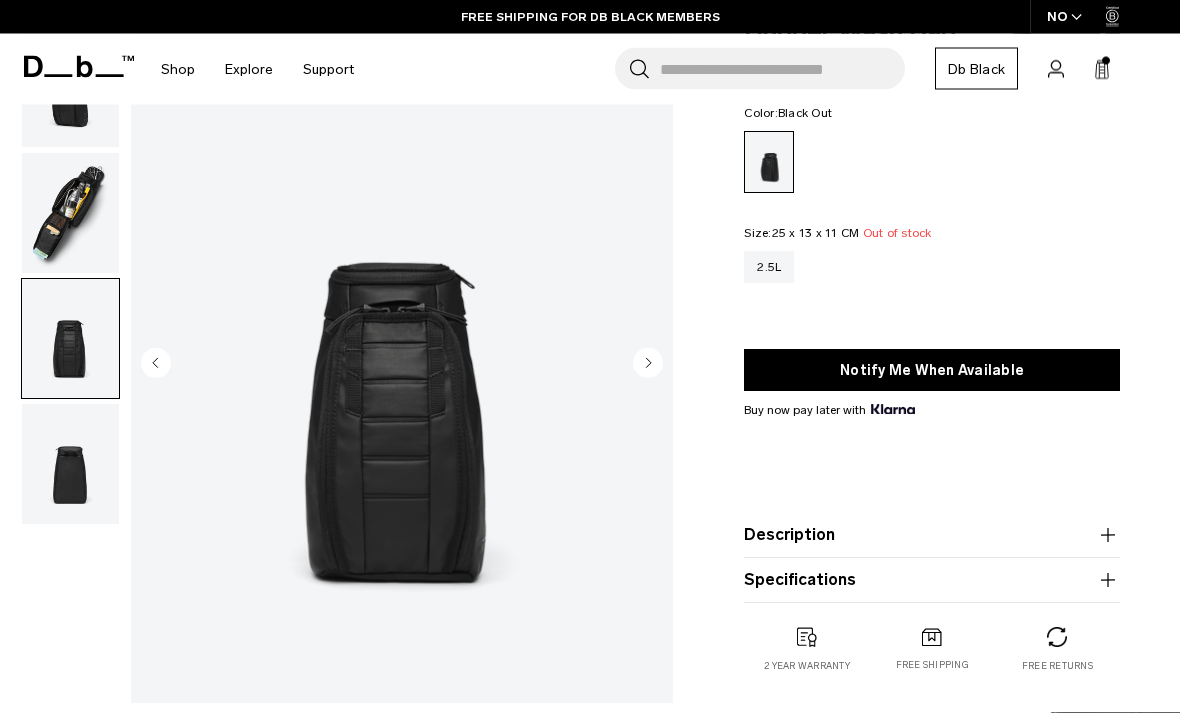 scroll, scrollTop: 0, scrollLeft: 0, axis: both 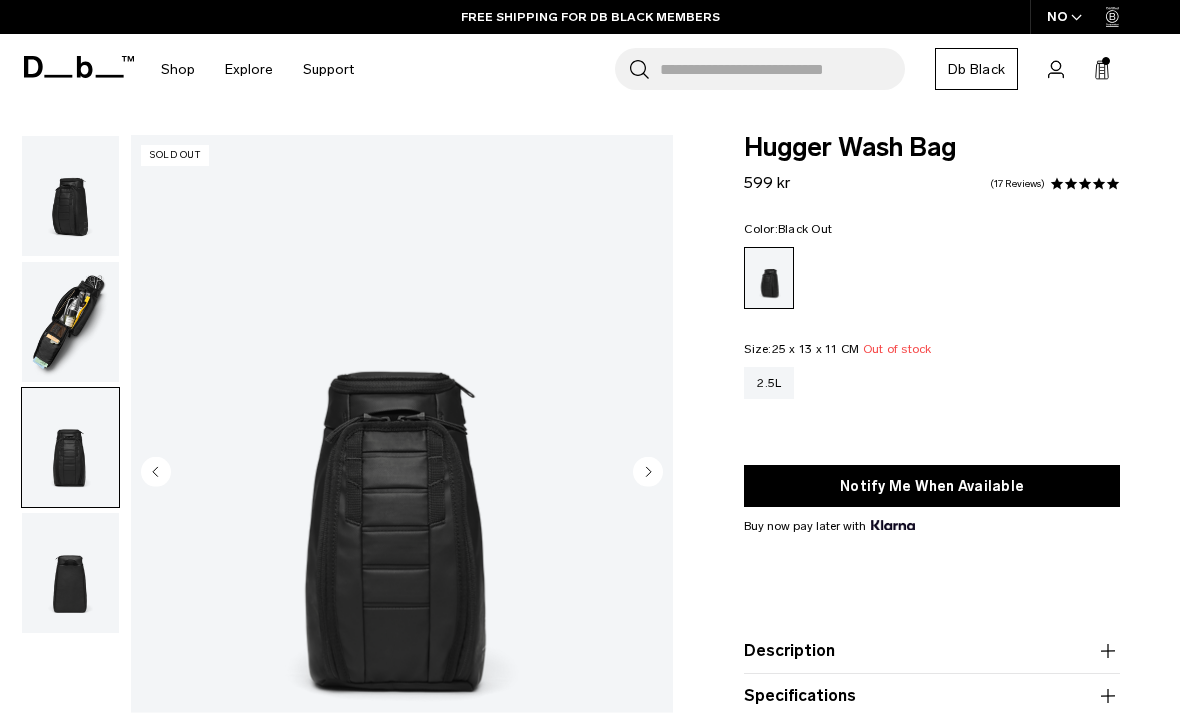 click at bounding box center [70, 573] 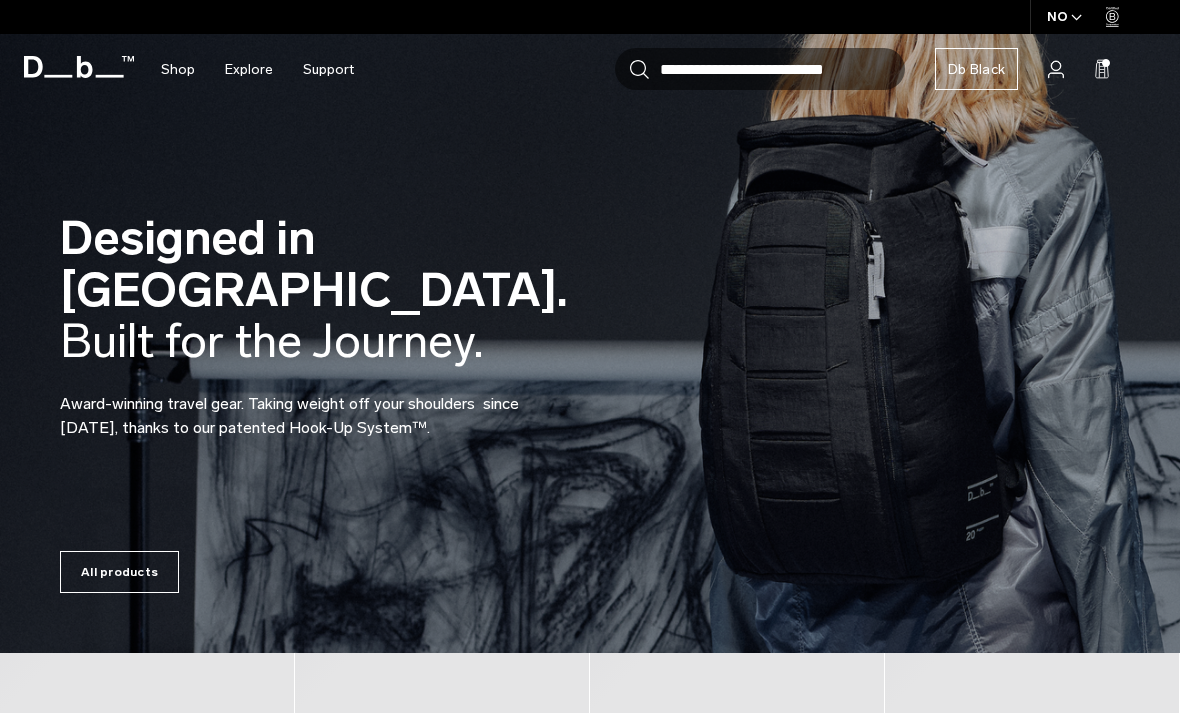 scroll, scrollTop: 0, scrollLeft: 0, axis: both 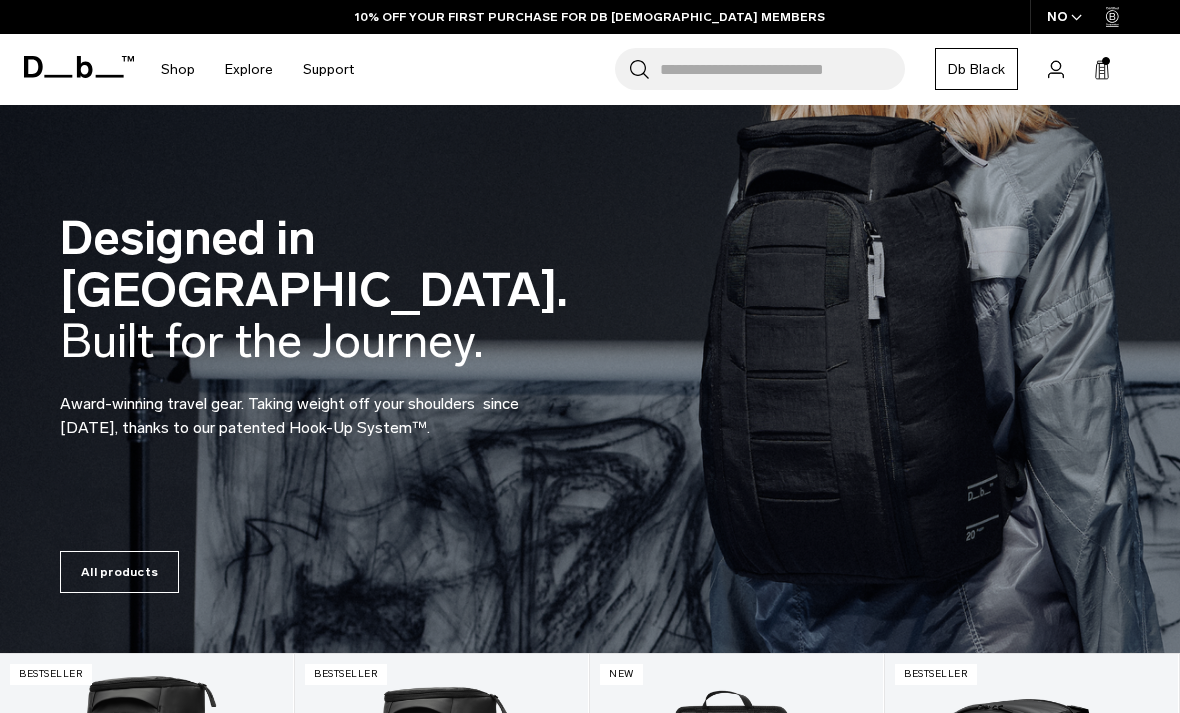click on "All products" at bounding box center [590, 568] 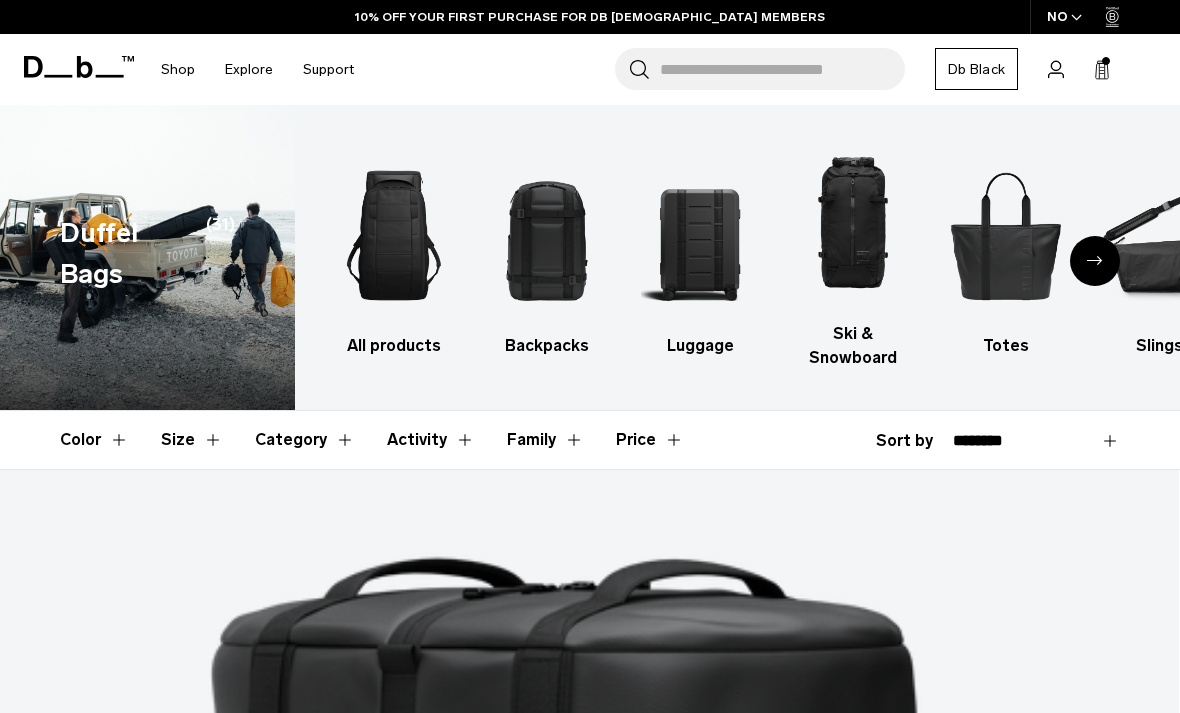 scroll, scrollTop: 1228, scrollLeft: 0, axis: vertical 